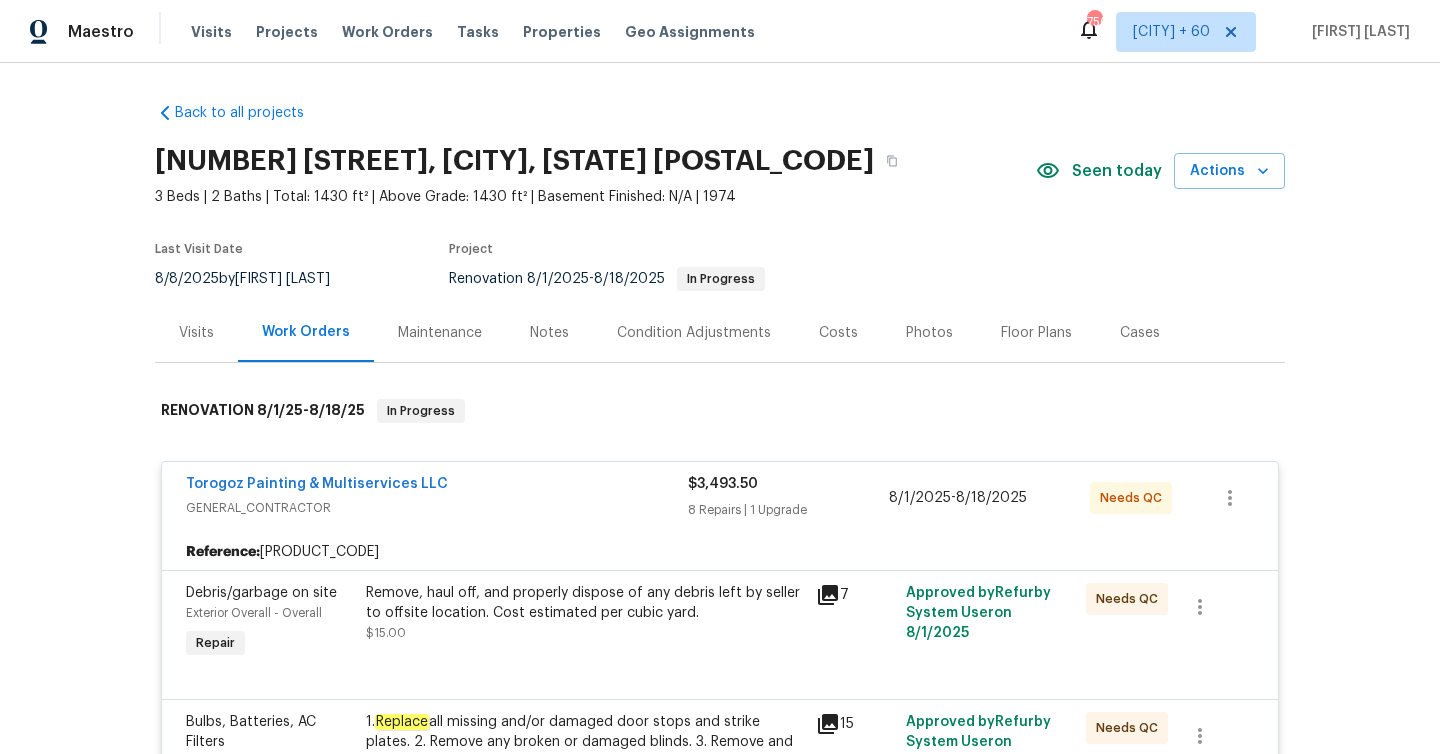 click on "Work Orders" at bounding box center [387, 32] 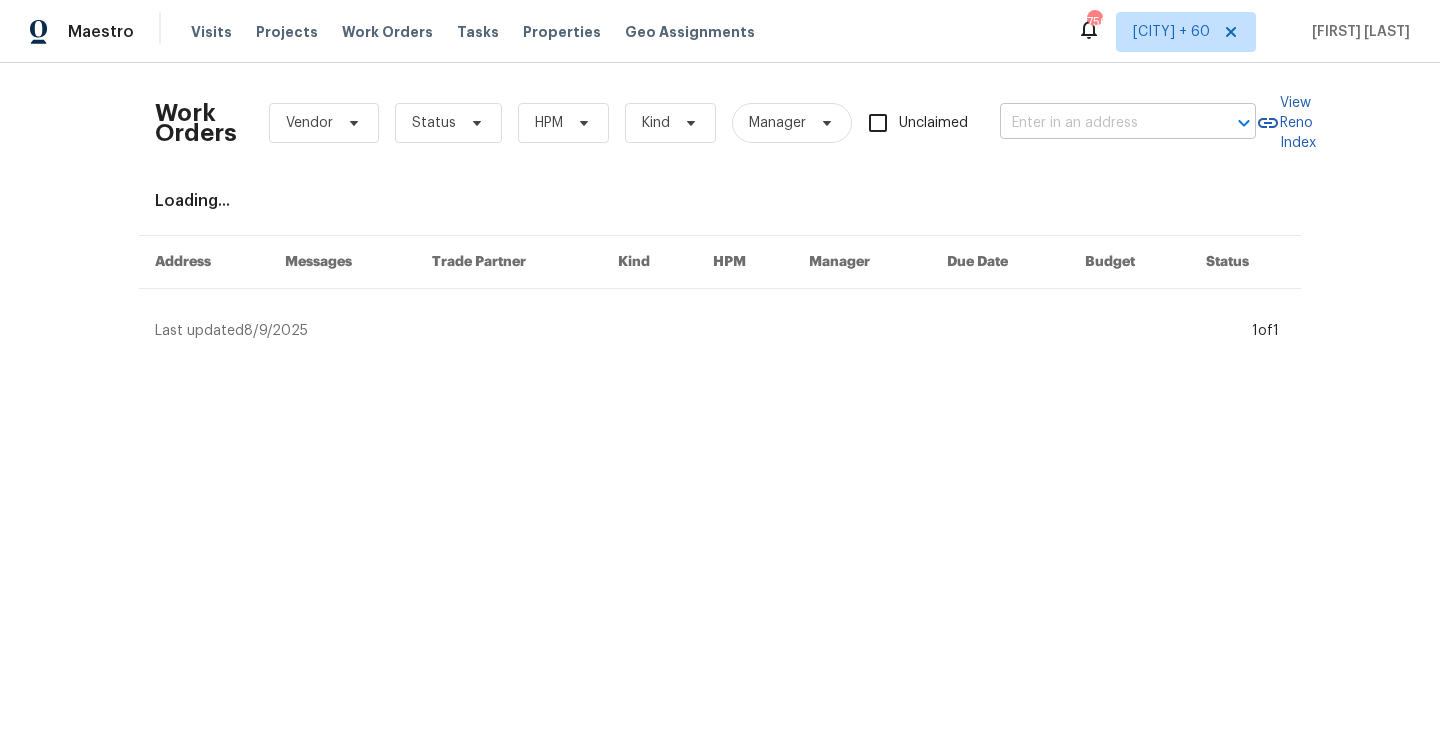 click at bounding box center [1100, 123] 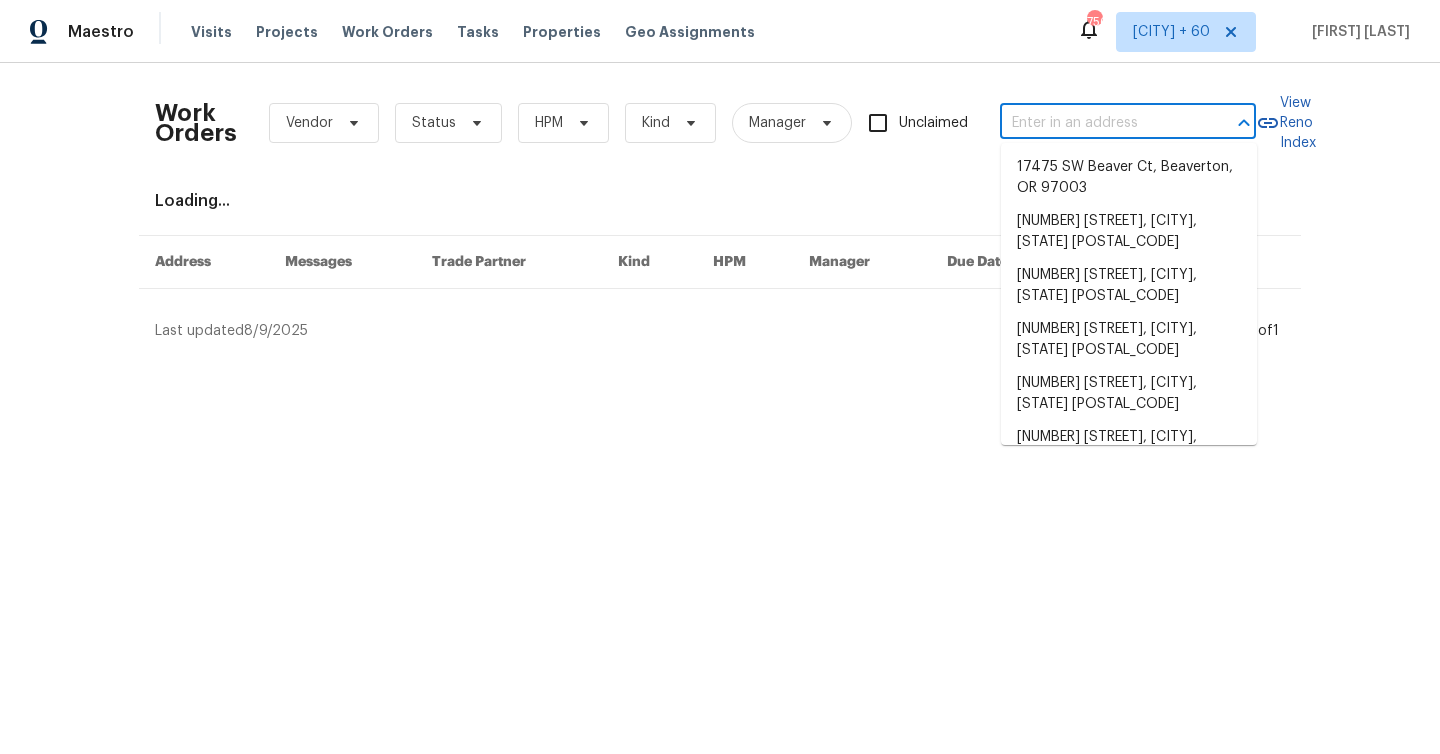 paste on "[NUMBER] [STREET], [CITY], [STATE] [POSTAL_CODE]" 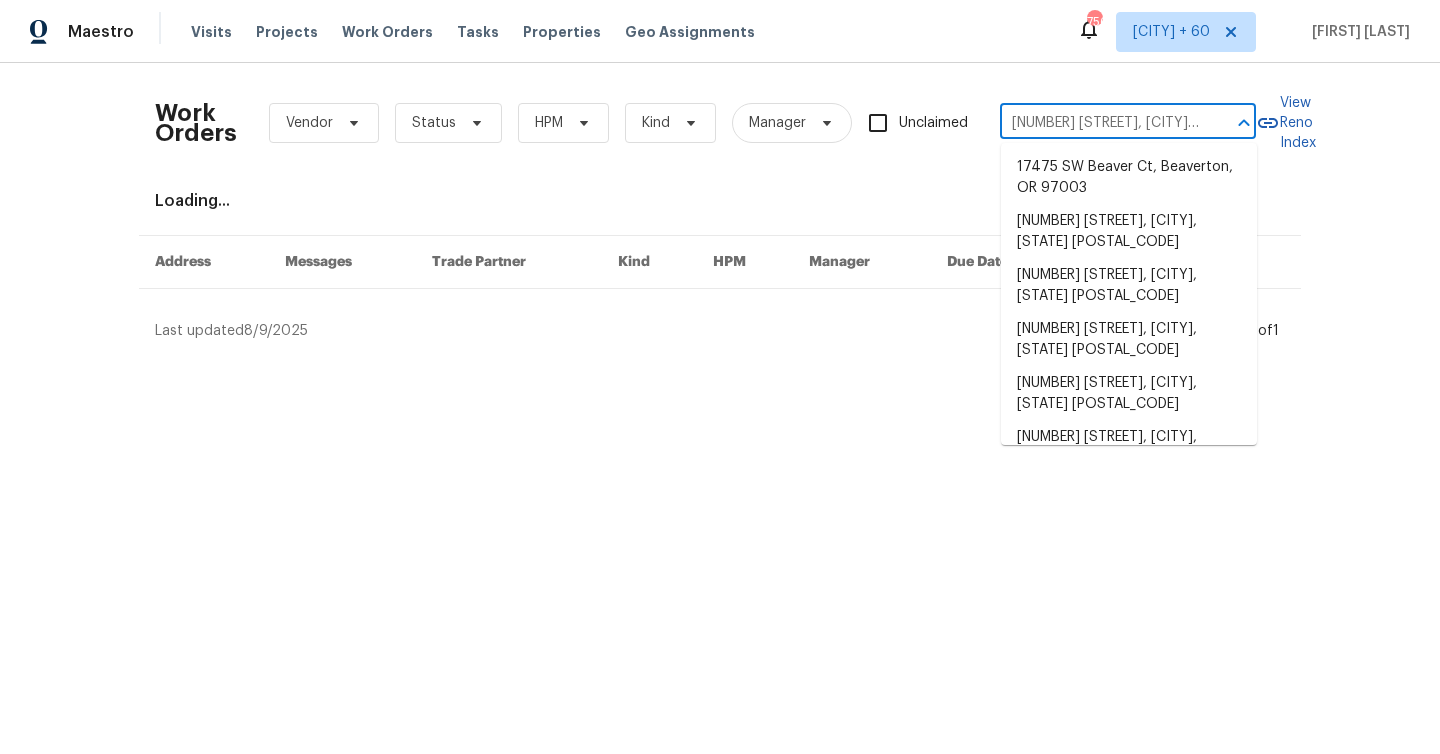 scroll, scrollTop: 0, scrollLeft: 98, axis: horizontal 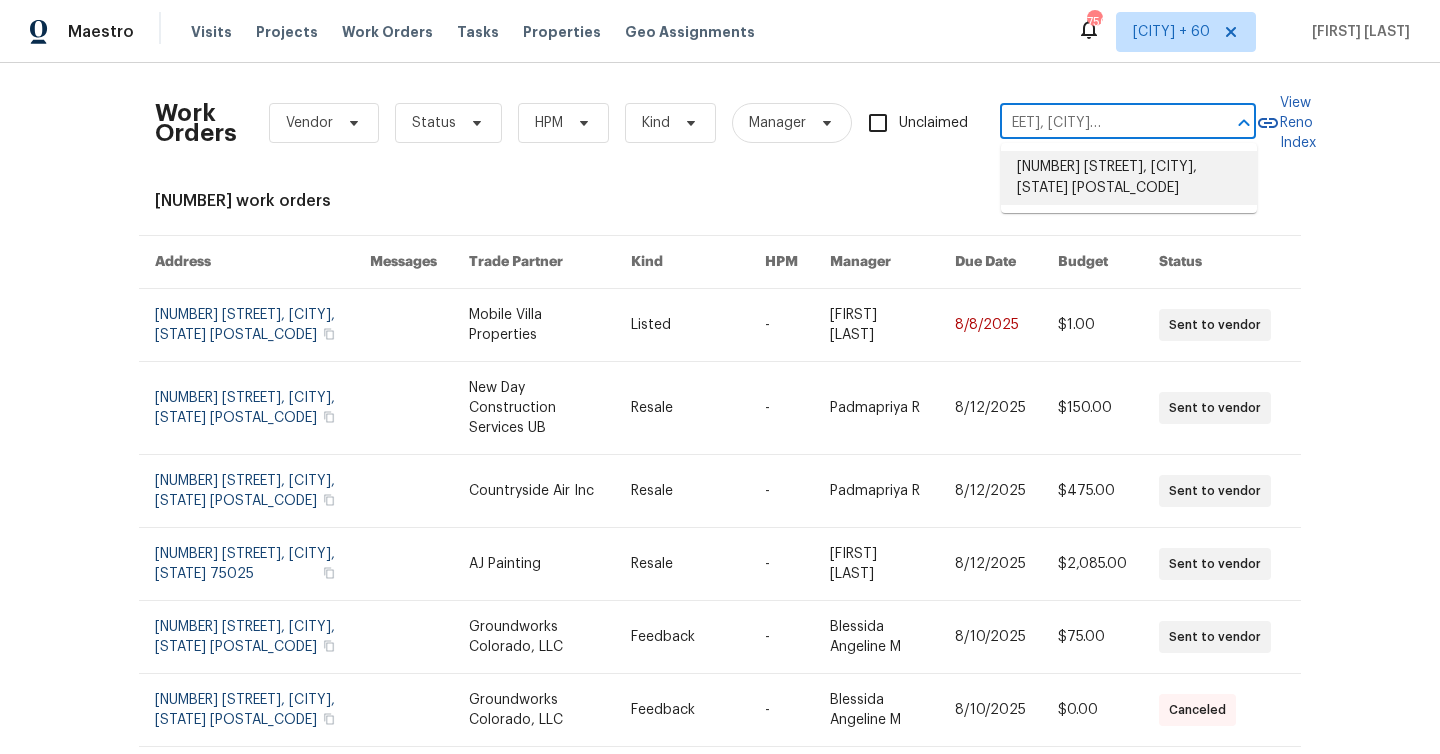 click on "[NUMBER] [STREET], [CITY], [STATE] [POSTAL_CODE]" at bounding box center [1129, 178] 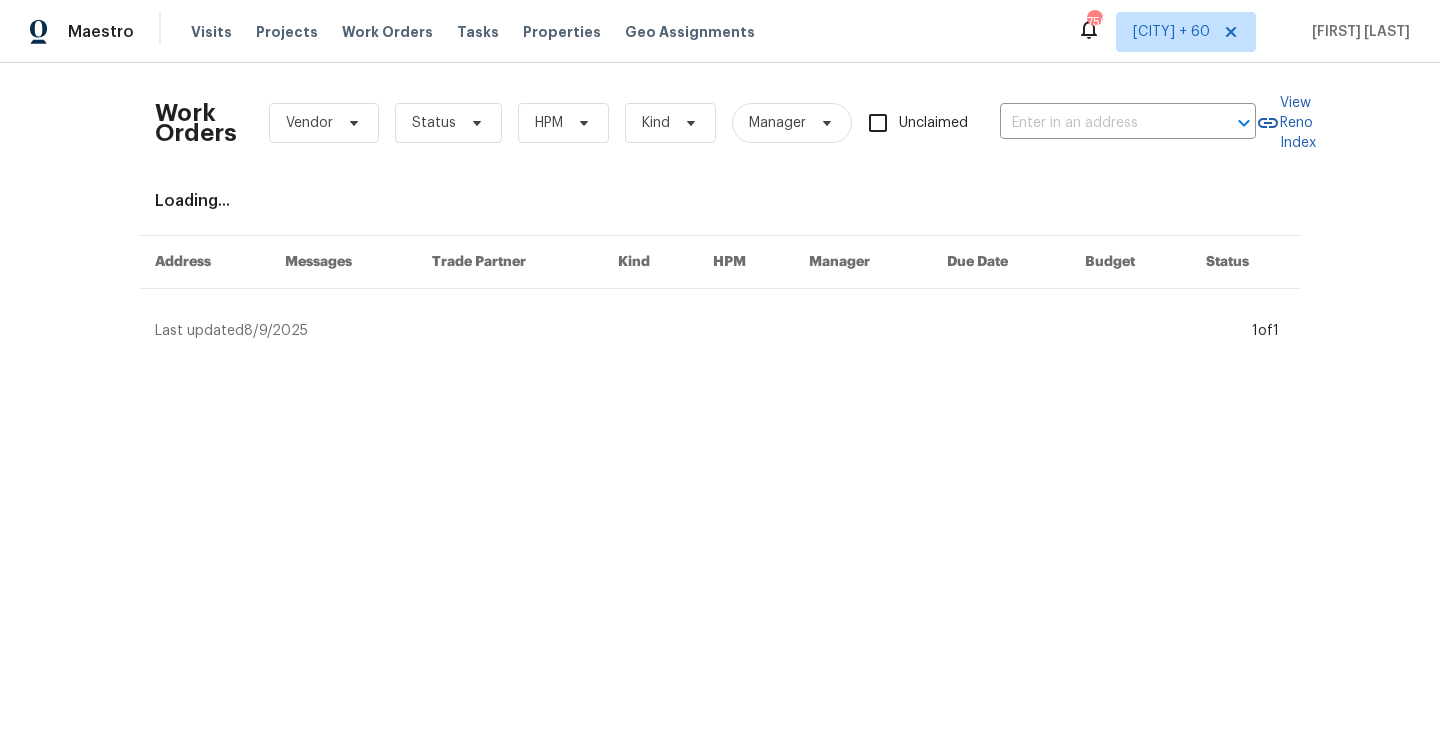 type on "[NUMBER] [STREET], [CITY], [STATE] [POSTAL_CODE]" 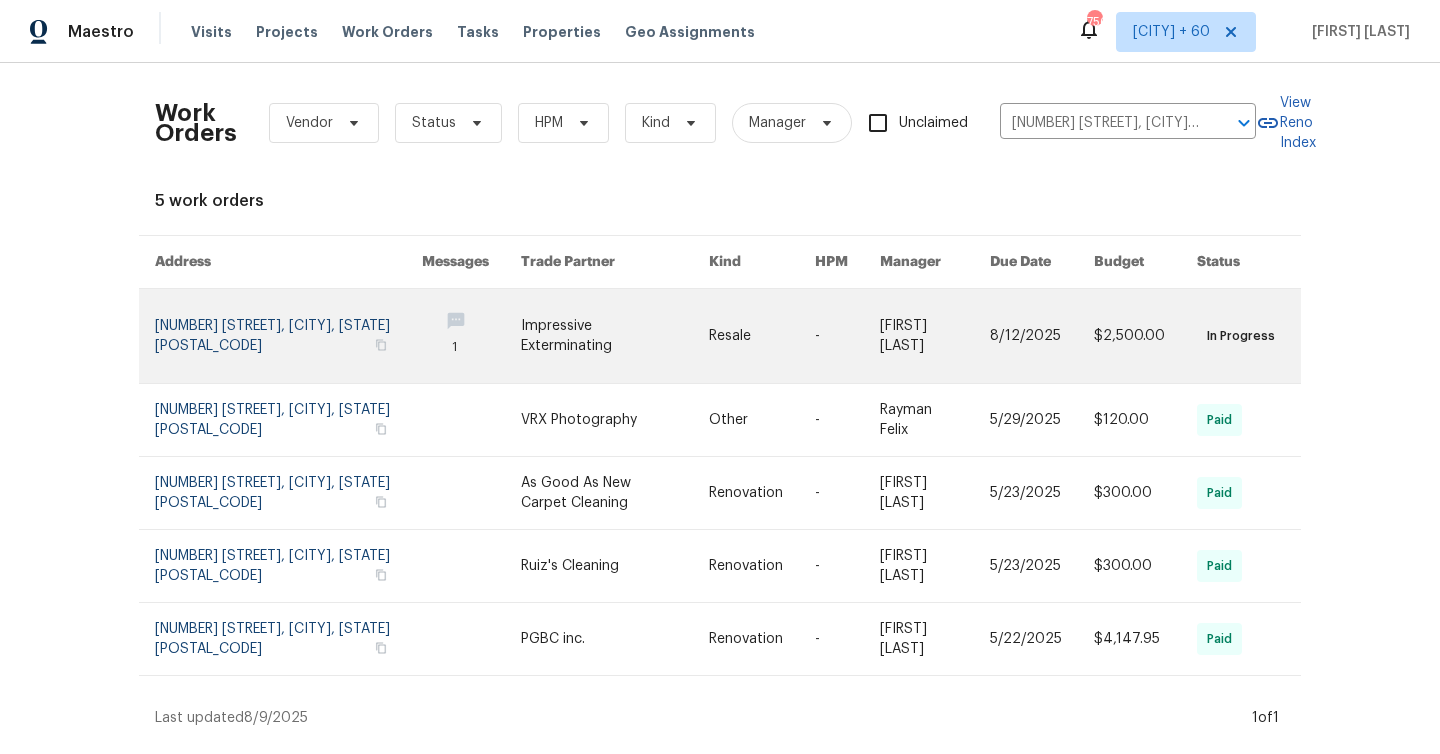 click at bounding box center (288, 336) 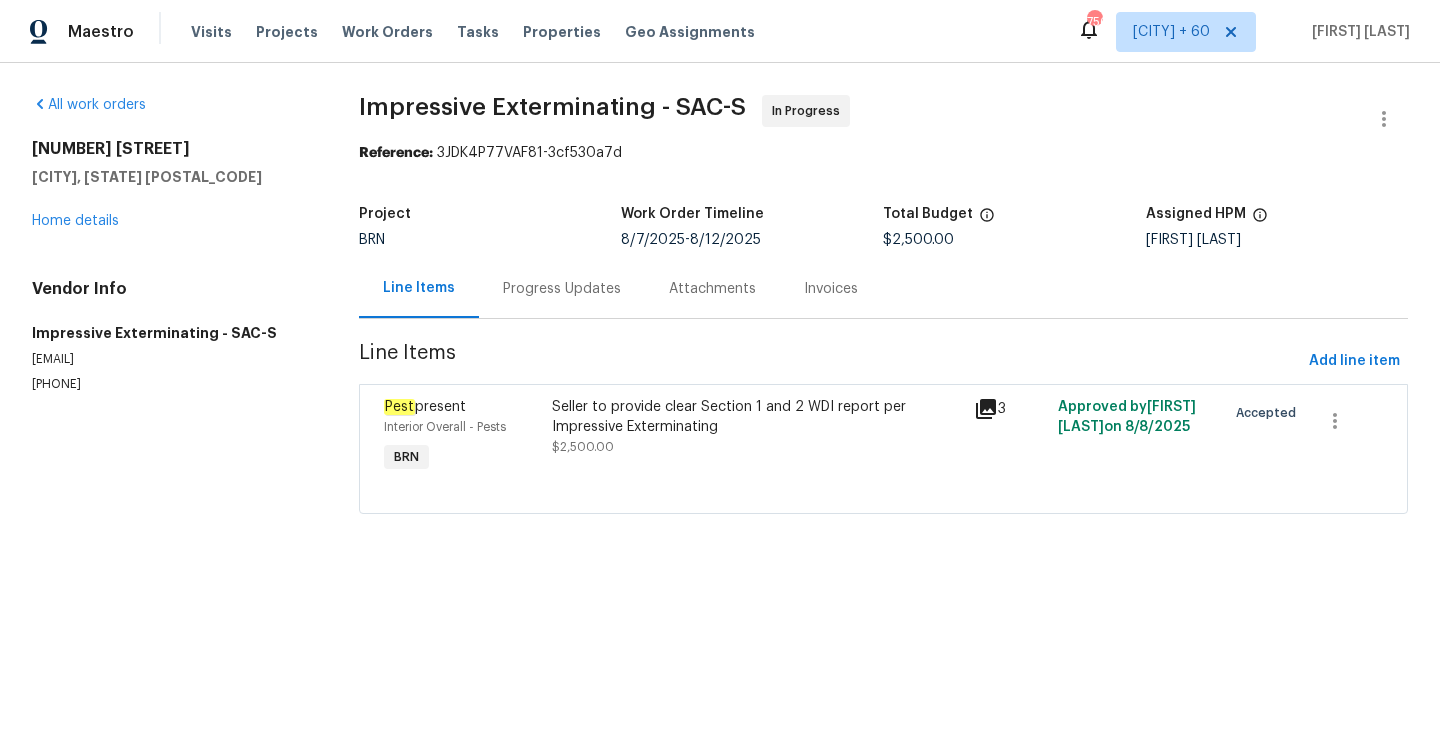 click on "[NUMBER] [STREET] [CITY], [STATE] Home details" at bounding box center (171, 185) 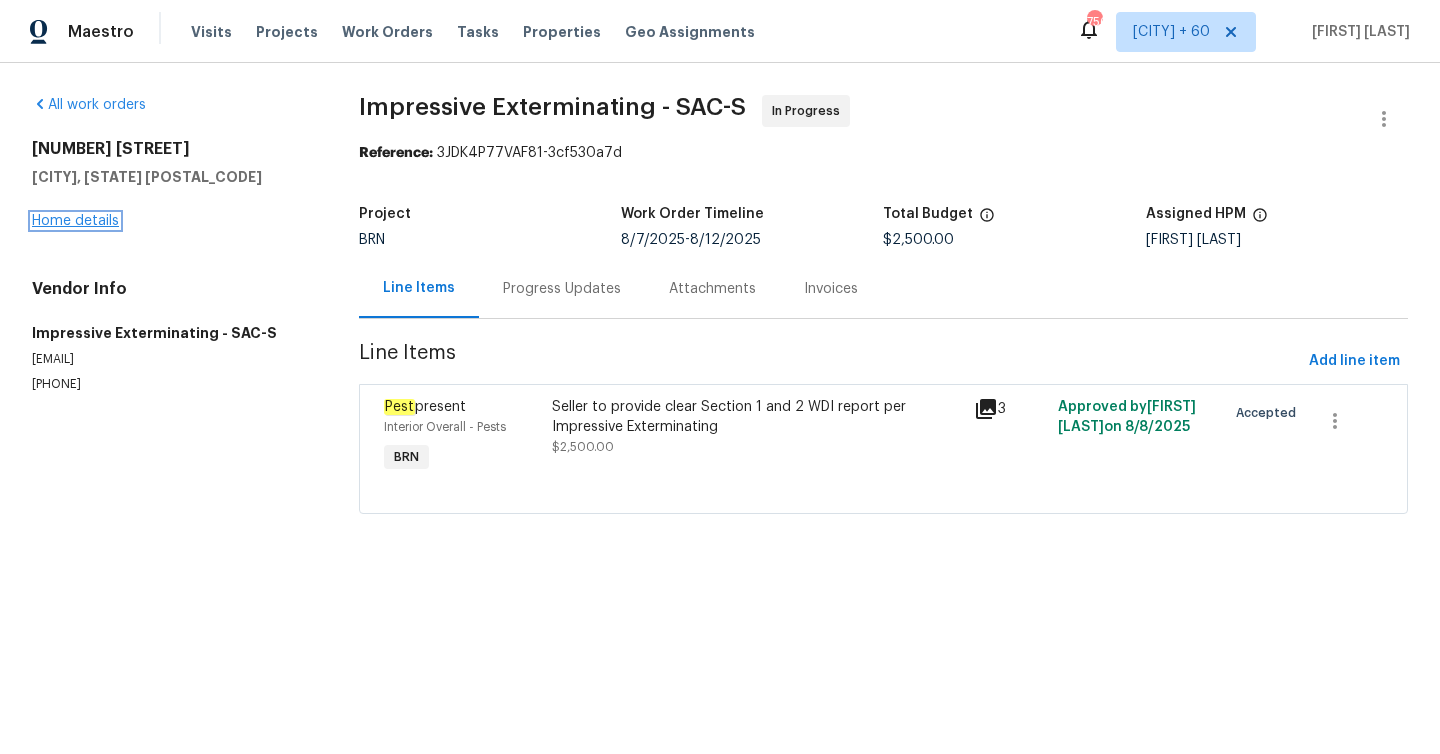click on "Home details" at bounding box center (75, 221) 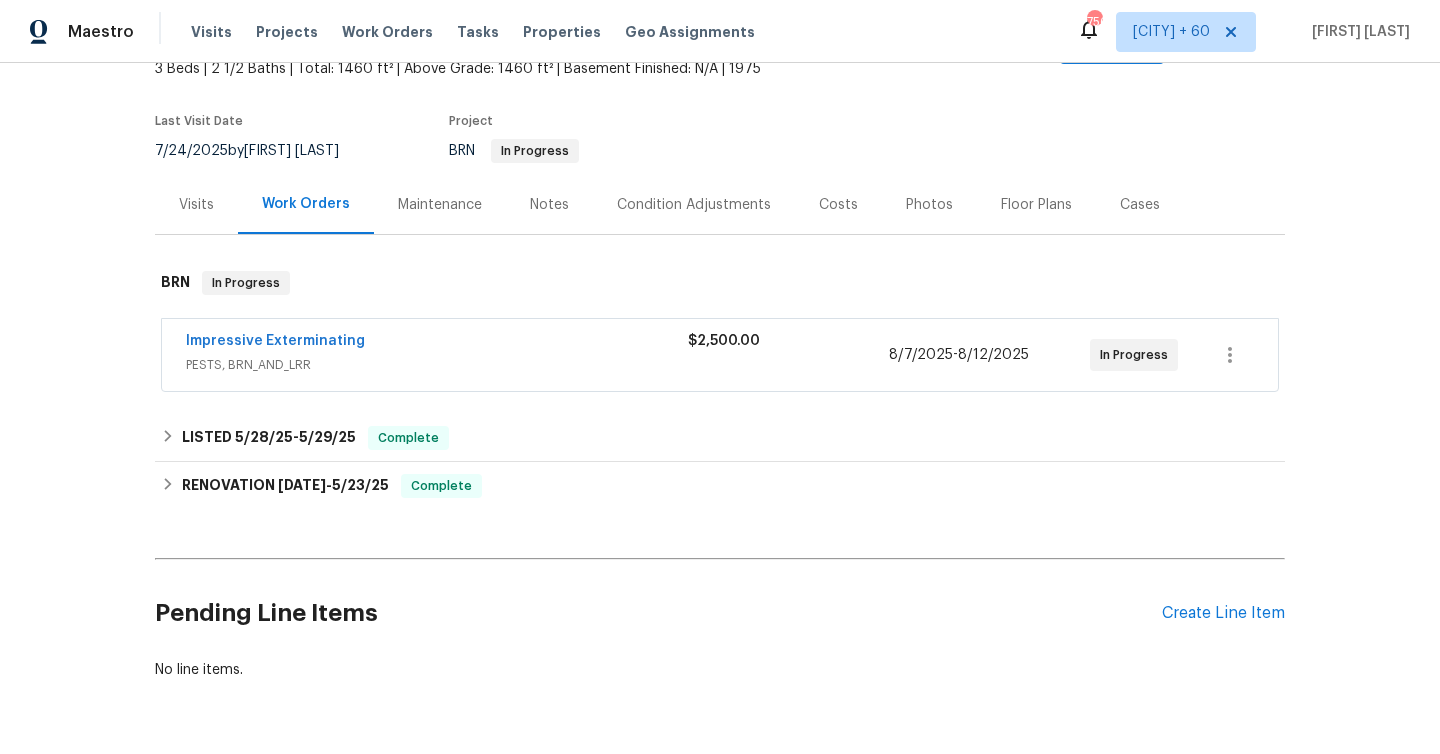 scroll, scrollTop: 169, scrollLeft: 0, axis: vertical 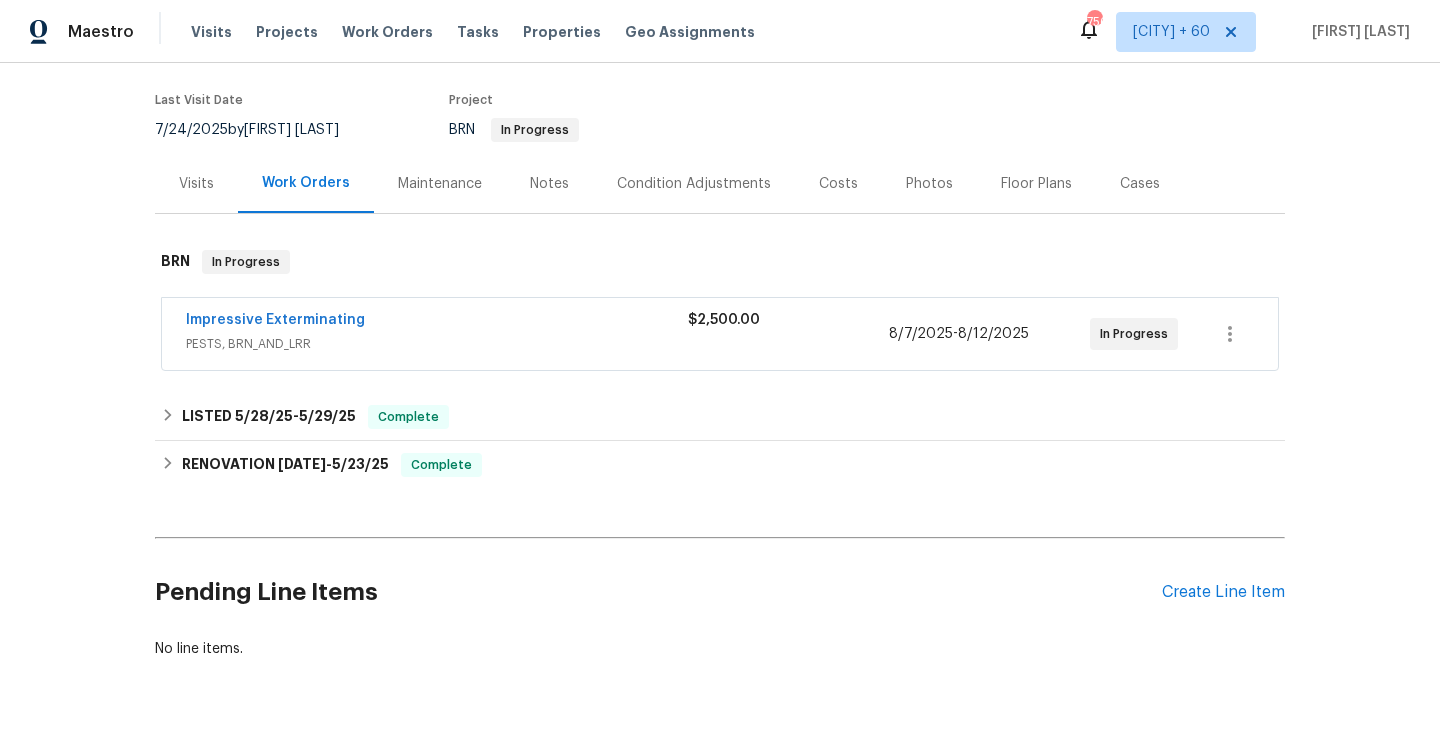 click on "$2,500.00" at bounding box center [788, 320] 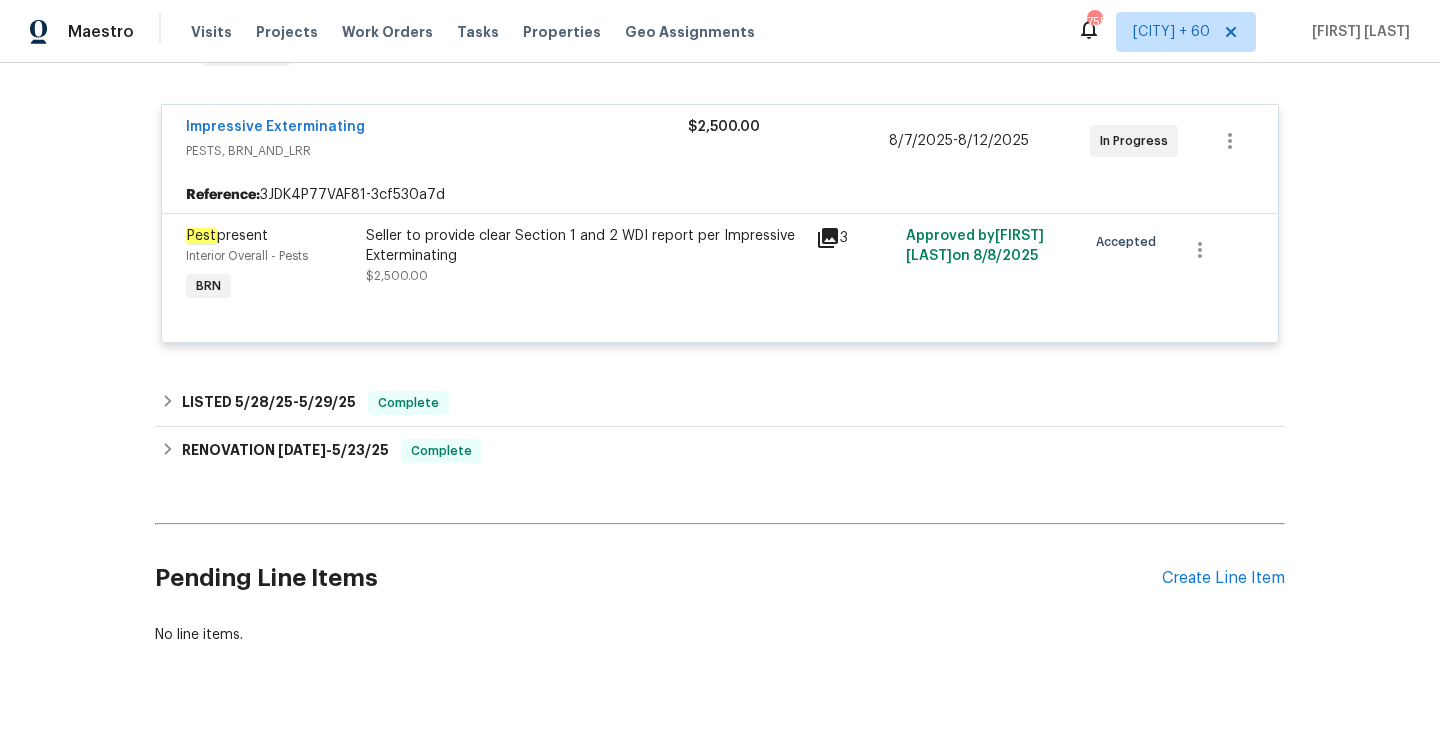 scroll, scrollTop: 384, scrollLeft: 0, axis: vertical 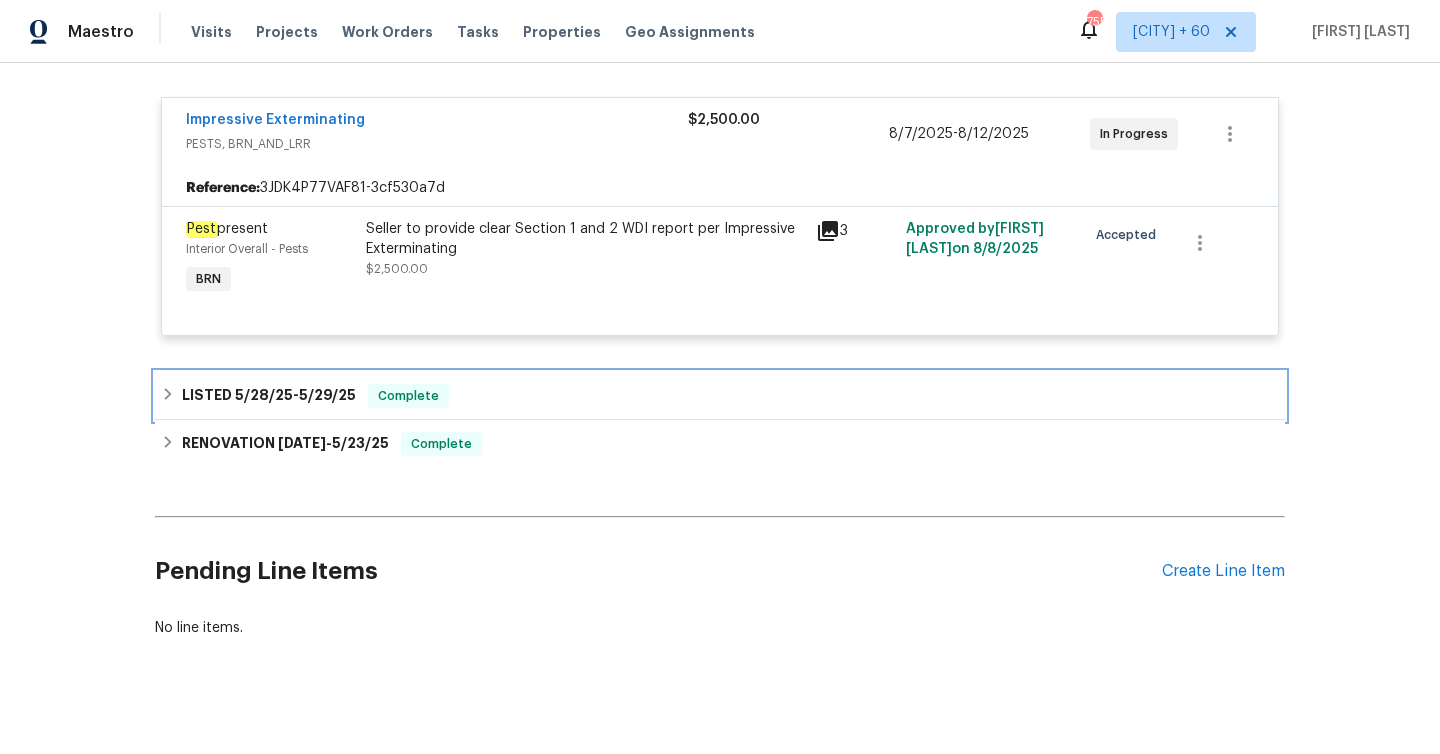 click on "5/29/25" at bounding box center (327, 395) 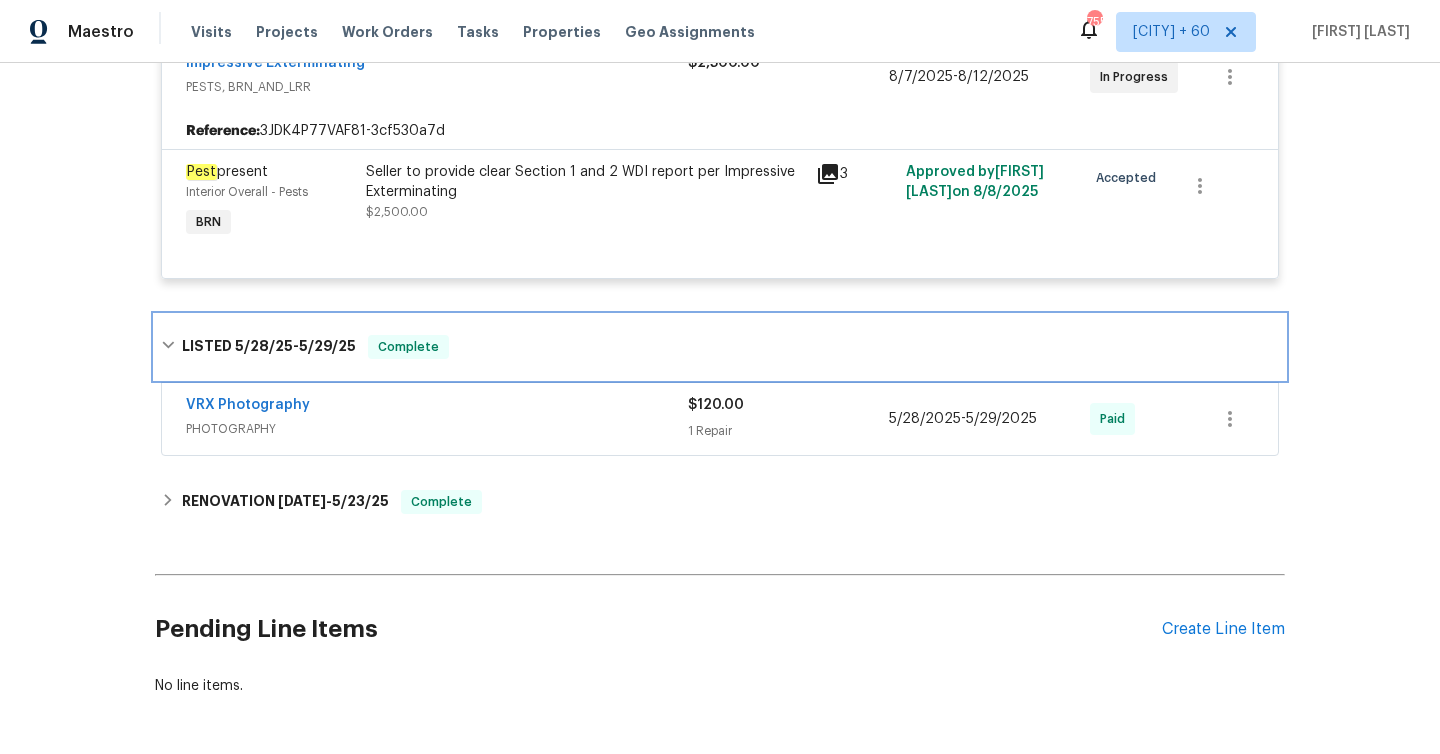 scroll, scrollTop: 499, scrollLeft: 0, axis: vertical 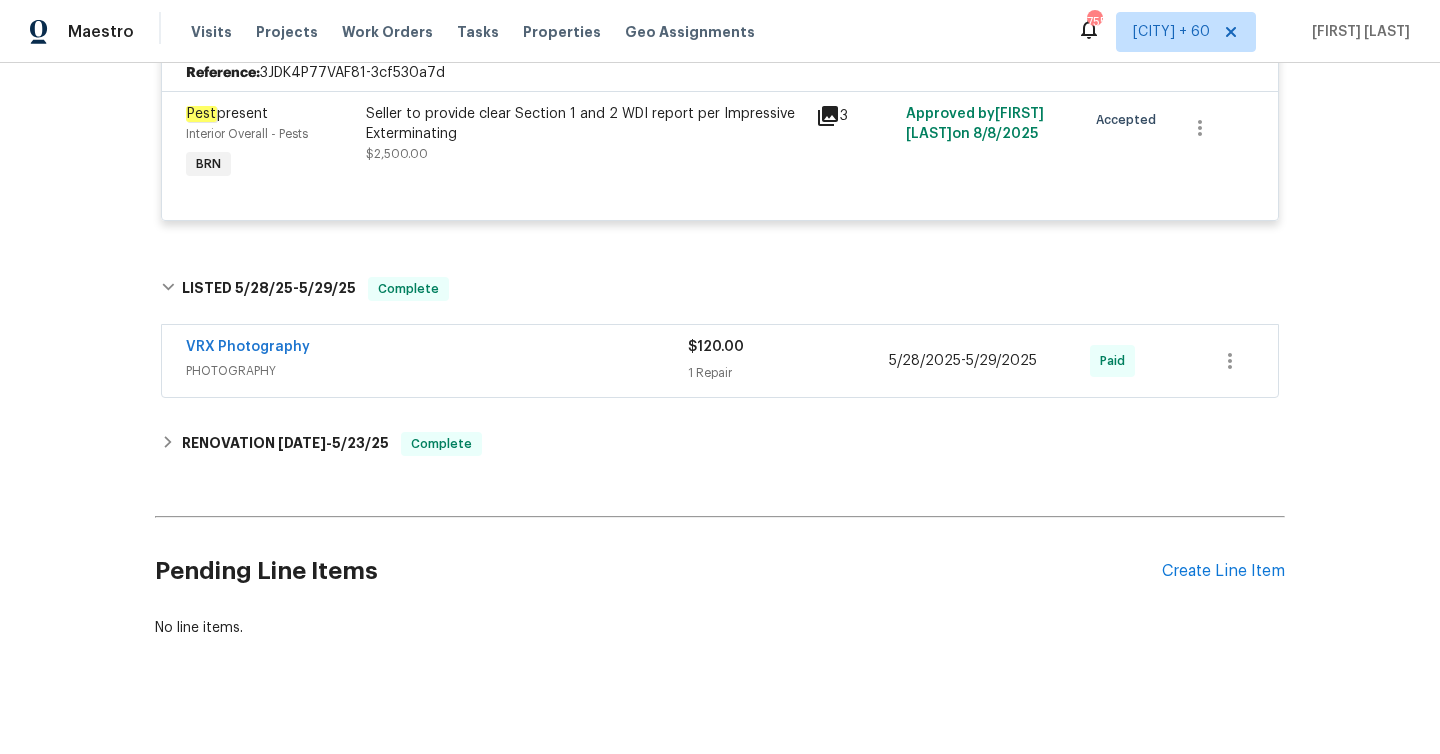 click on "1 Repair" at bounding box center [788, 373] 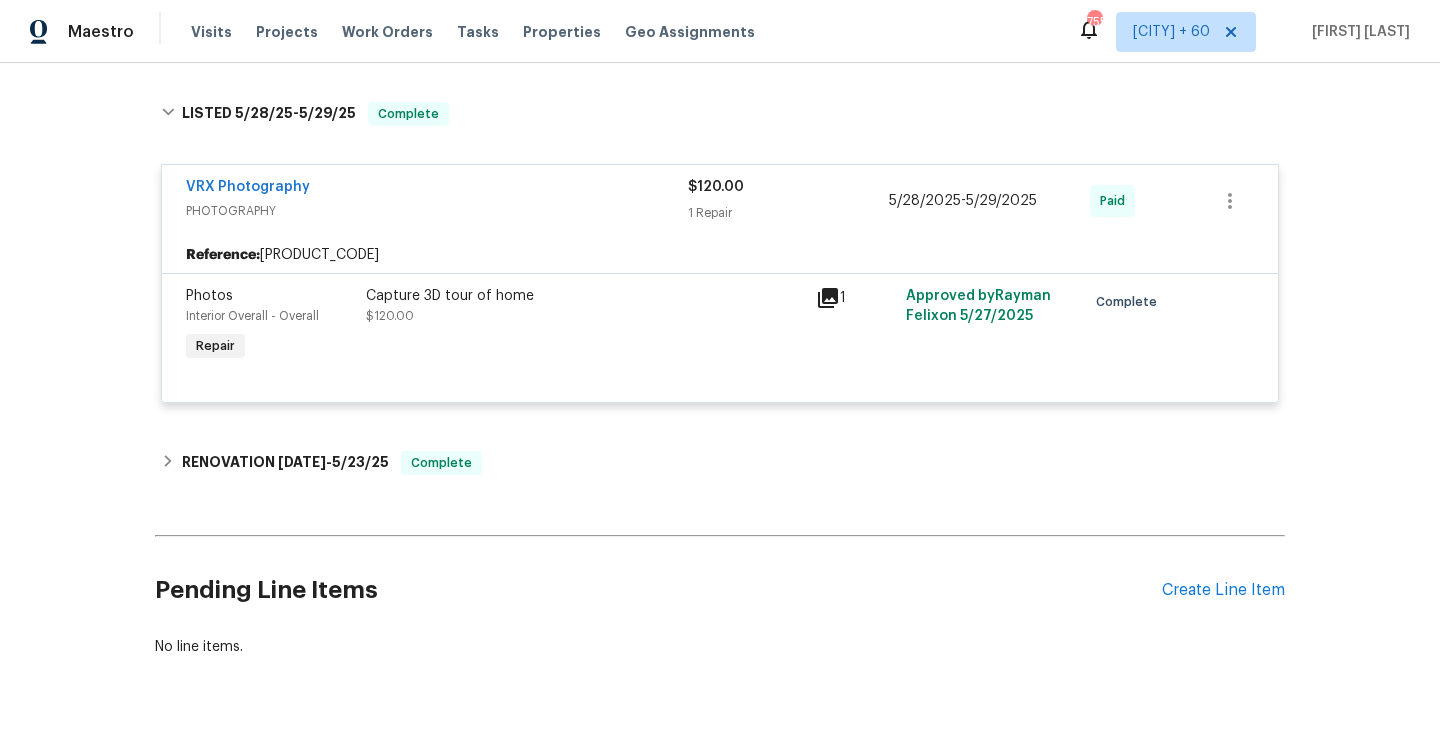 scroll, scrollTop: 694, scrollLeft: 0, axis: vertical 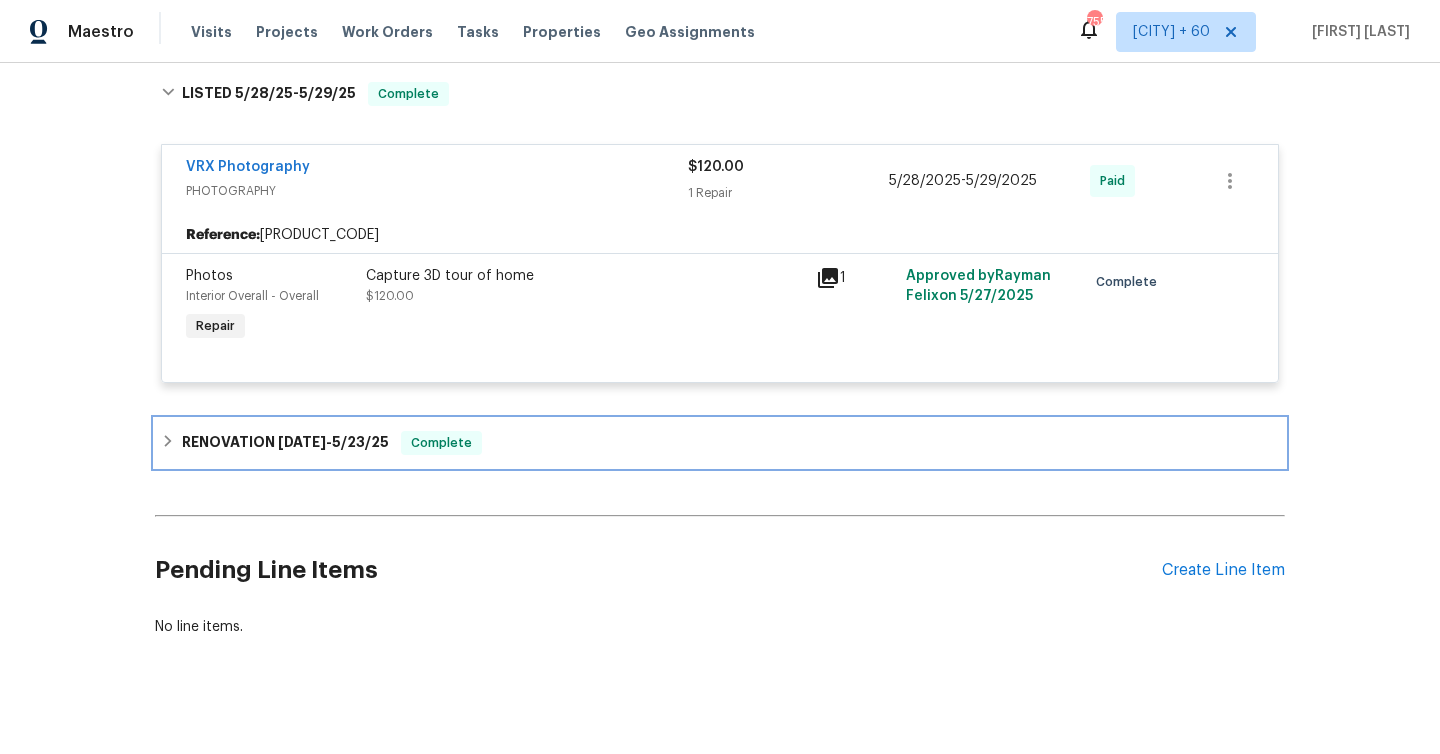 click on "[DATE]  -  [DATE]" at bounding box center (333, 442) 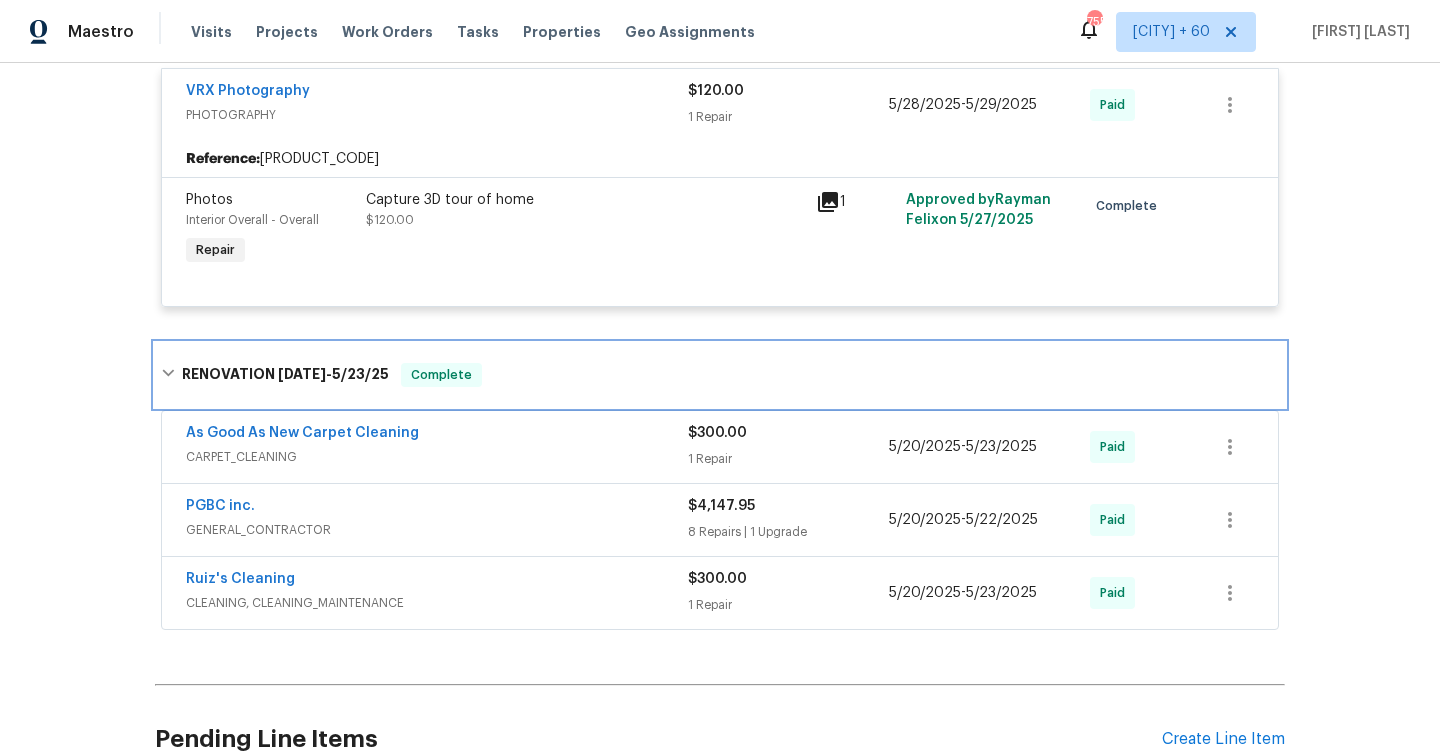 scroll, scrollTop: 828, scrollLeft: 0, axis: vertical 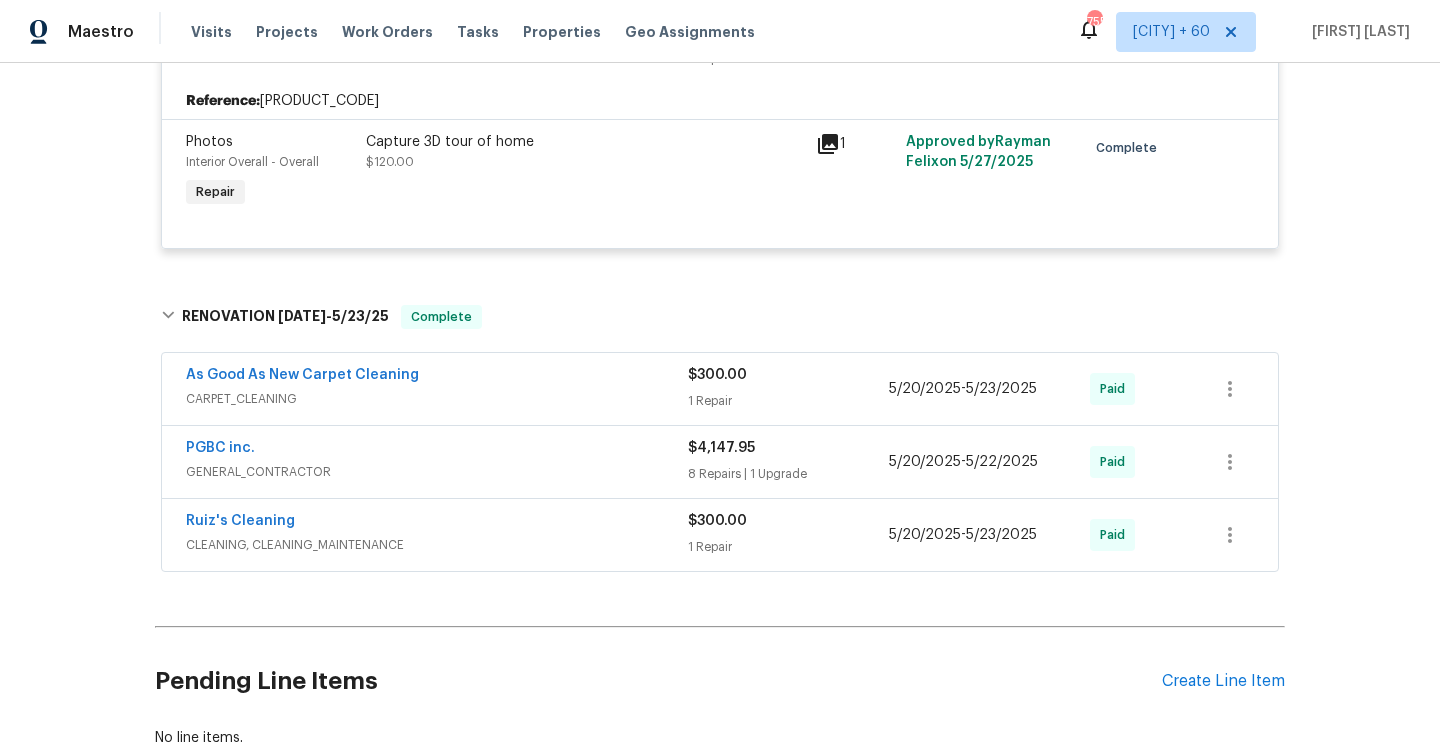 click on "1 Repair" at bounding box center (788, 401) 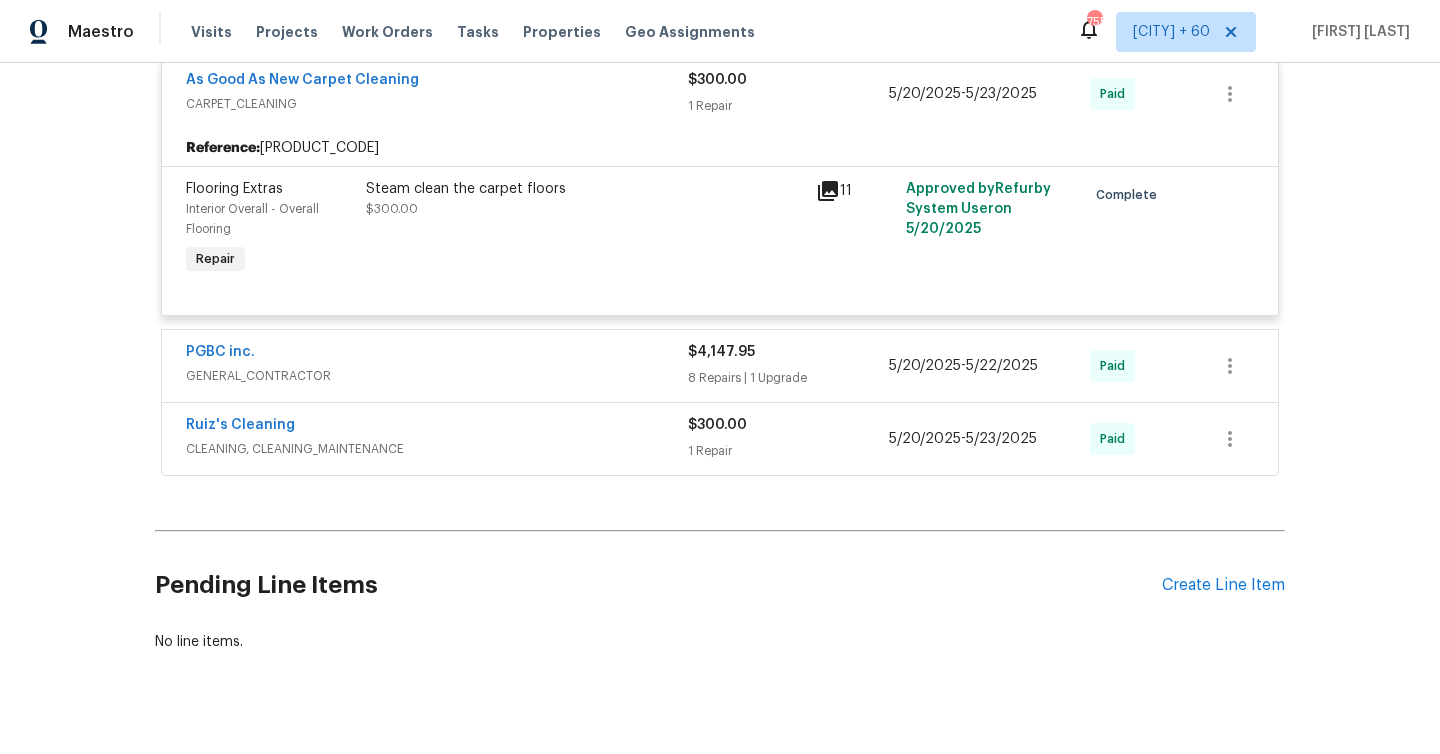 scroll, scrollTop: 1154, scrollLeft: 0, axis: vertical 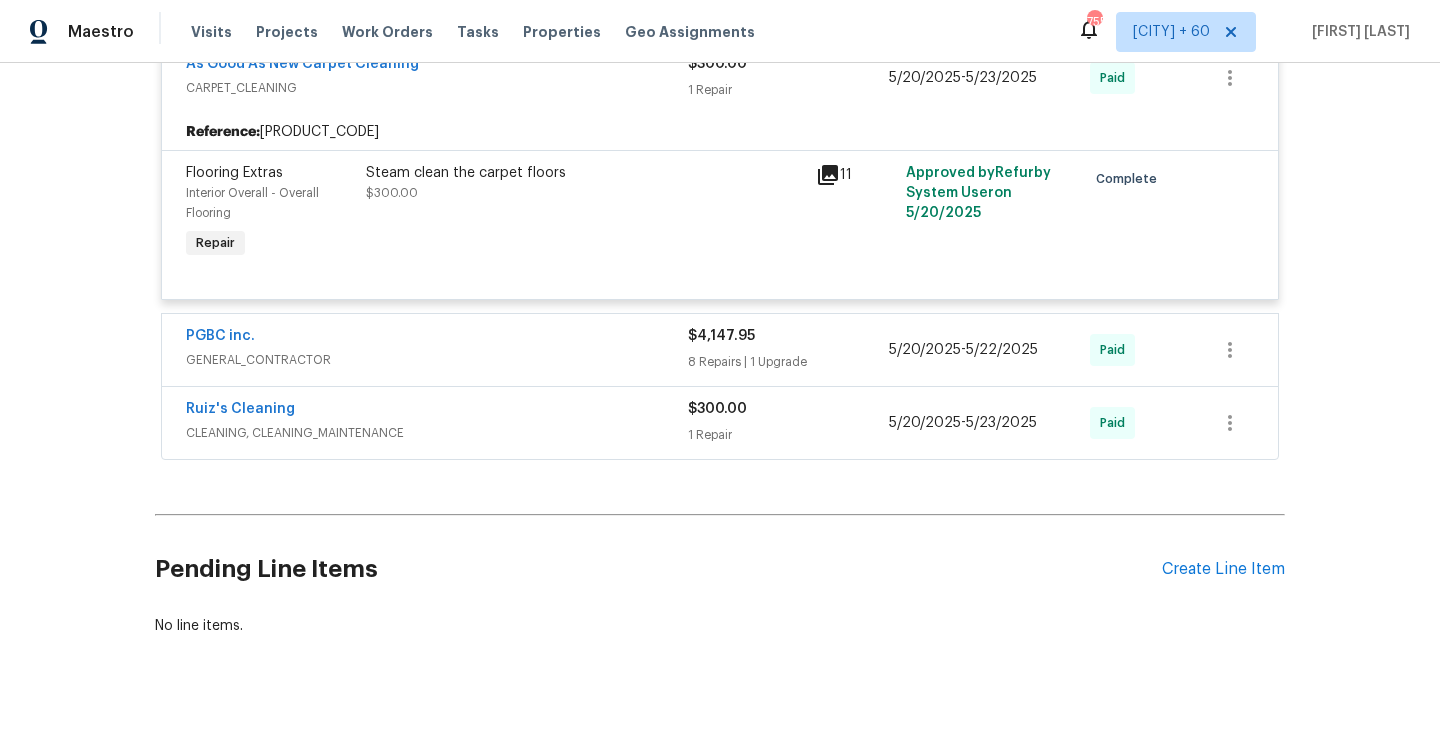 click on "8 Repairs | 1 Upgrade" at bounding box center (788, 362) 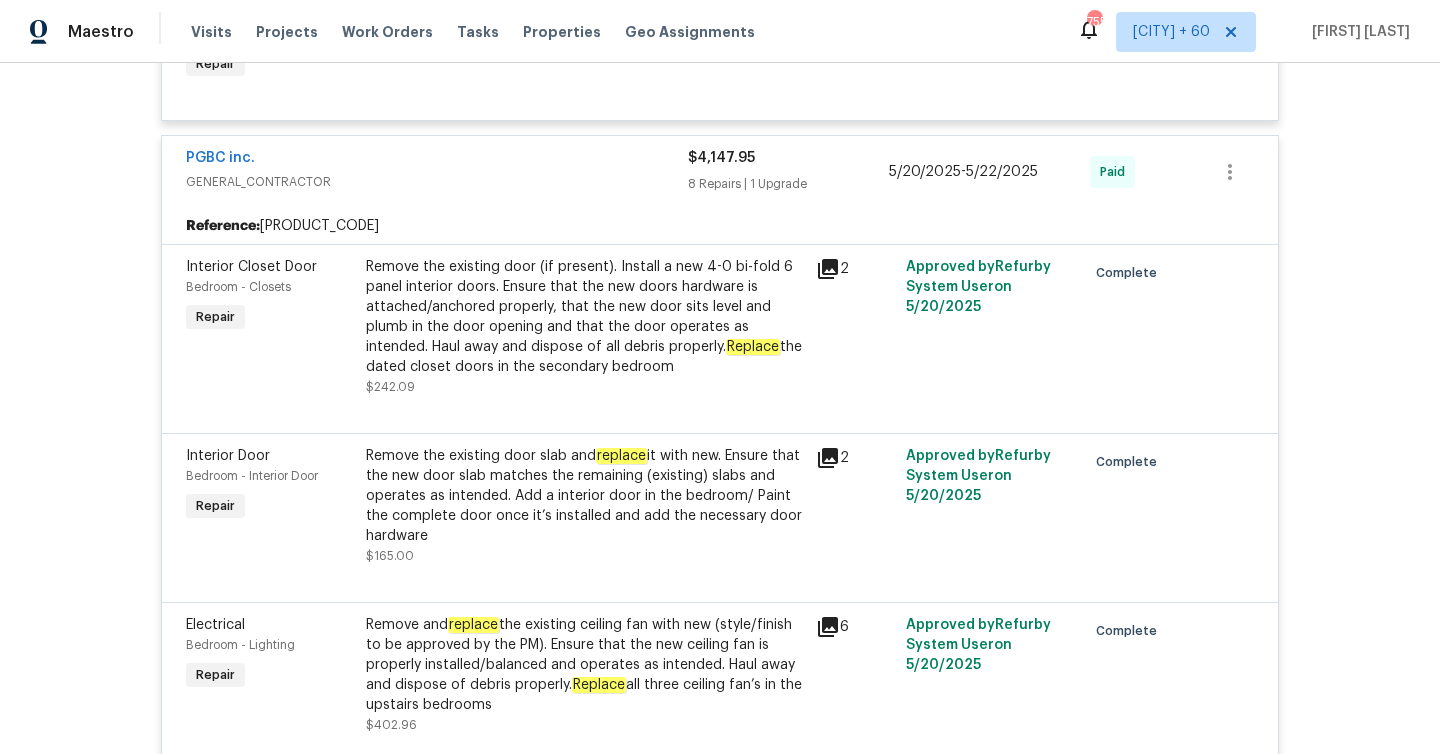 scroll, scrollTop: 1335, scrollLeft: 0, axis: vertical 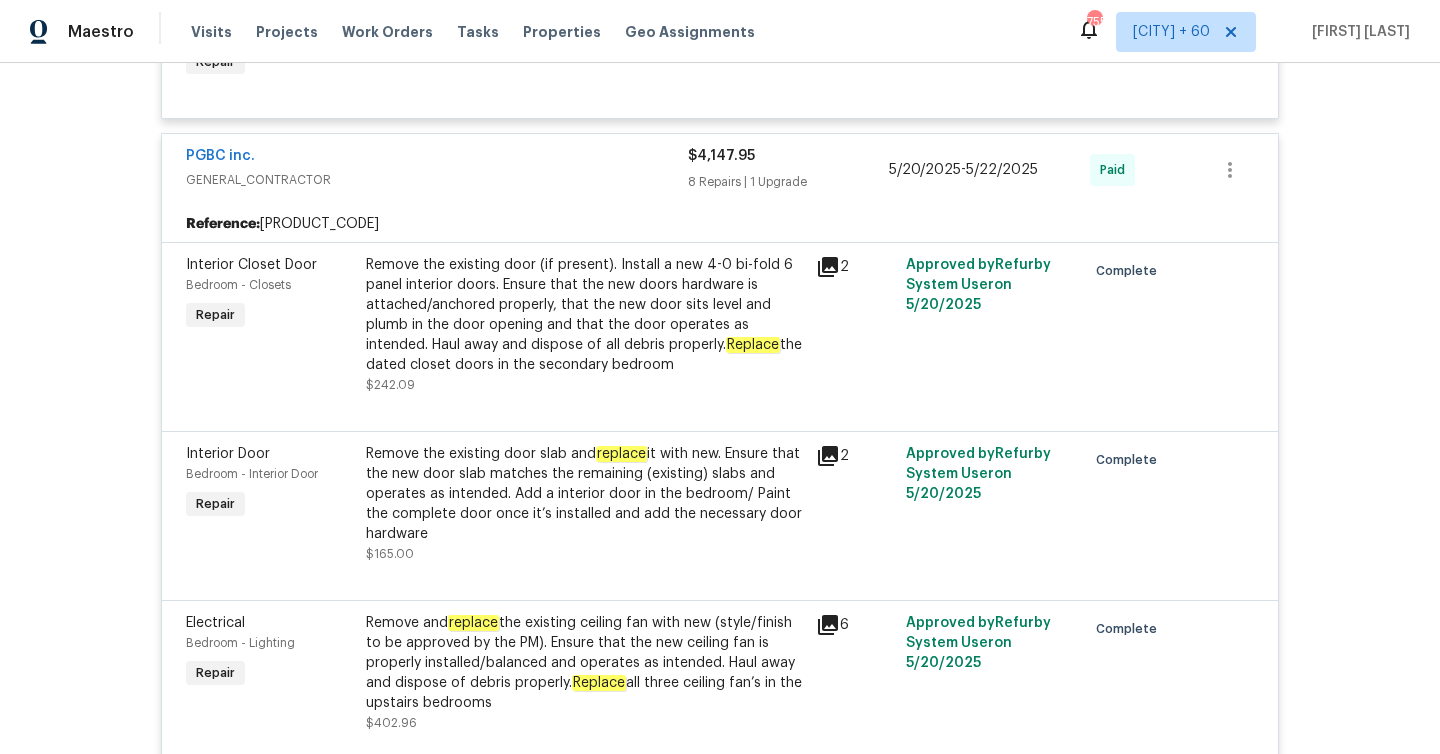 click 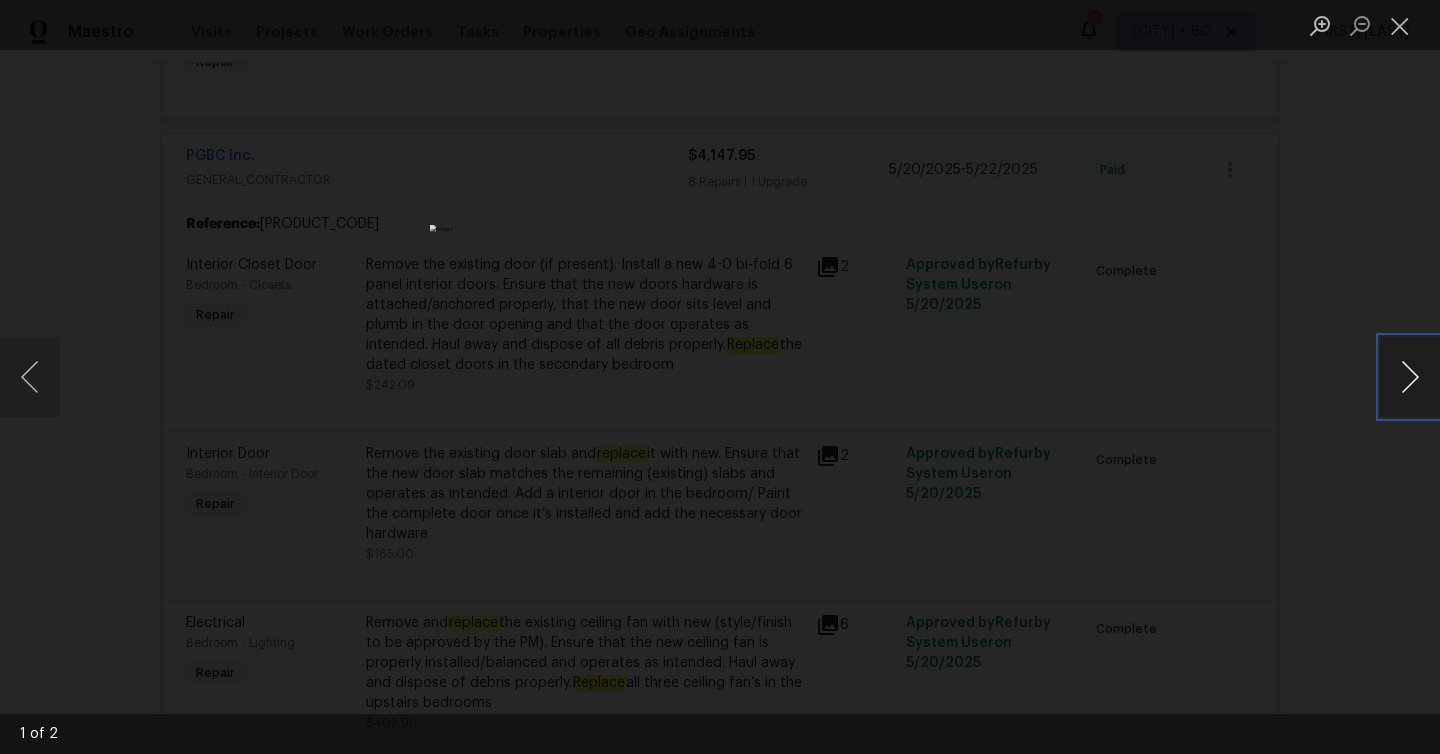 click at bounding box center (1410, 377) 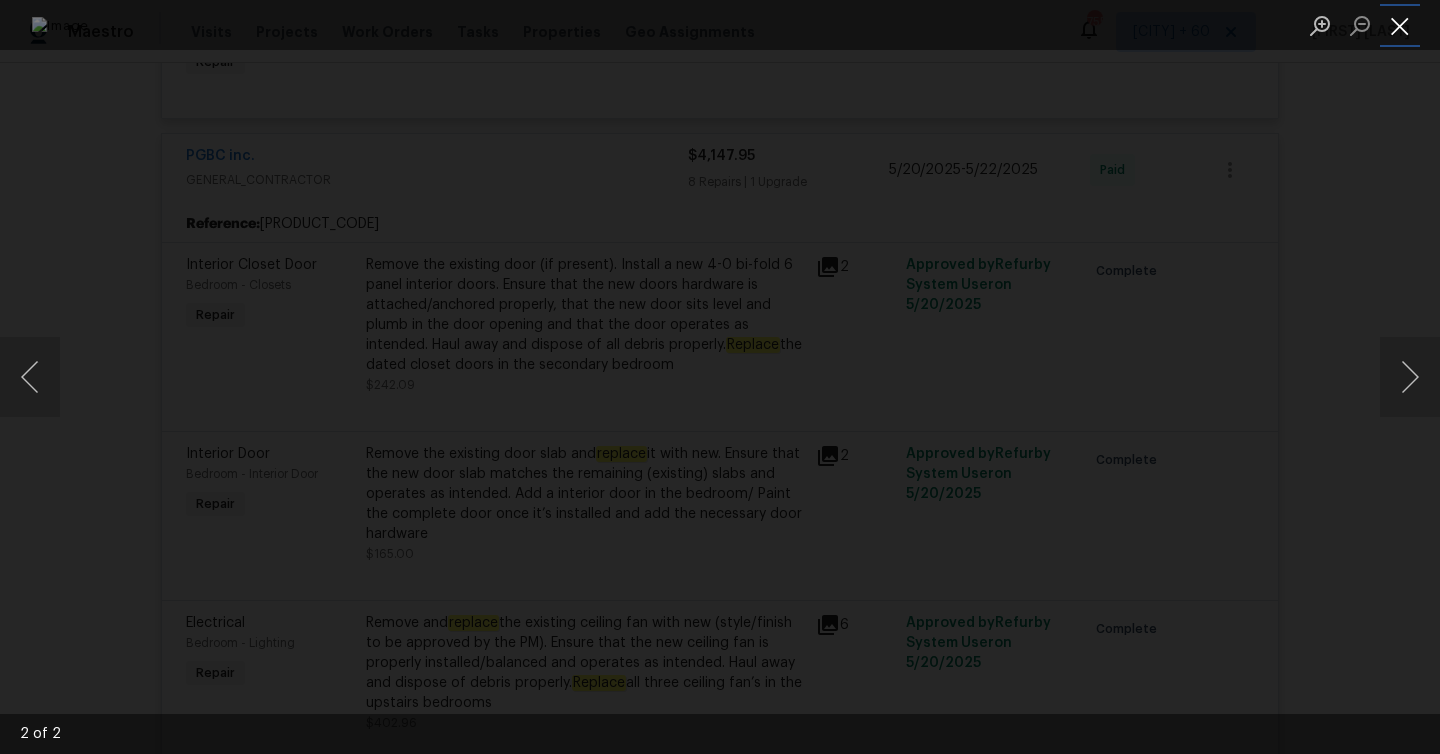 click at bounding box center (1400, 25) 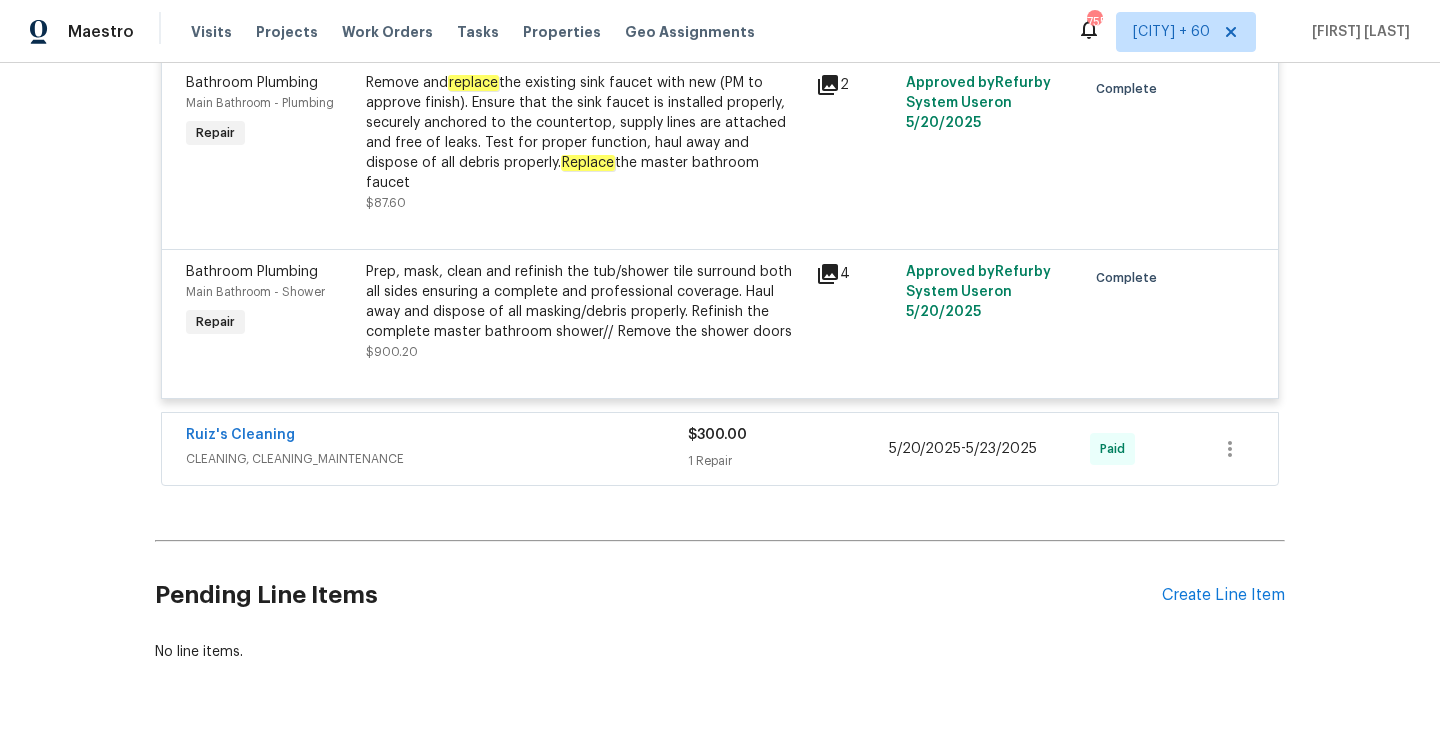 scroll, scrollTop: 3036, scrollLeft: 0, axis: vertical 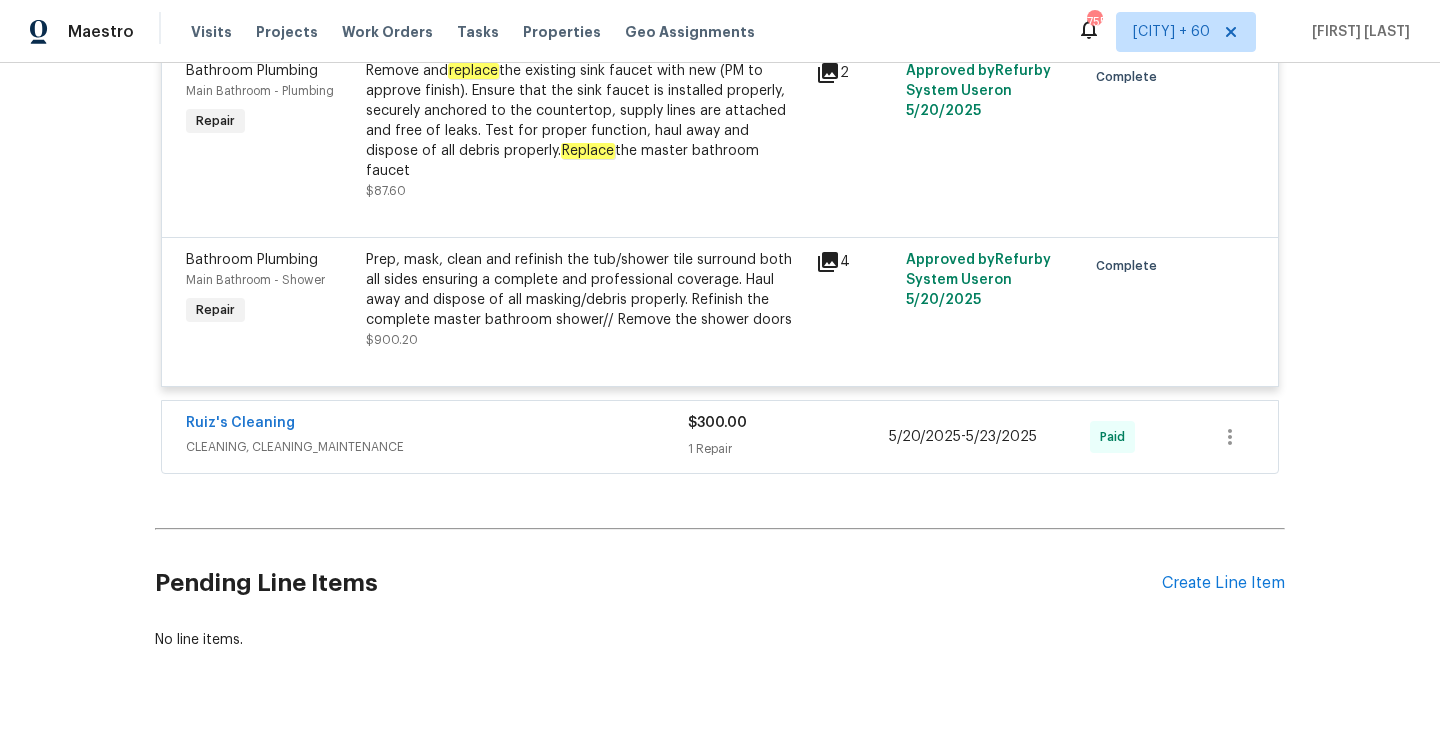 click on "$300.00 1 Repair" at bounding box center (788, 437) 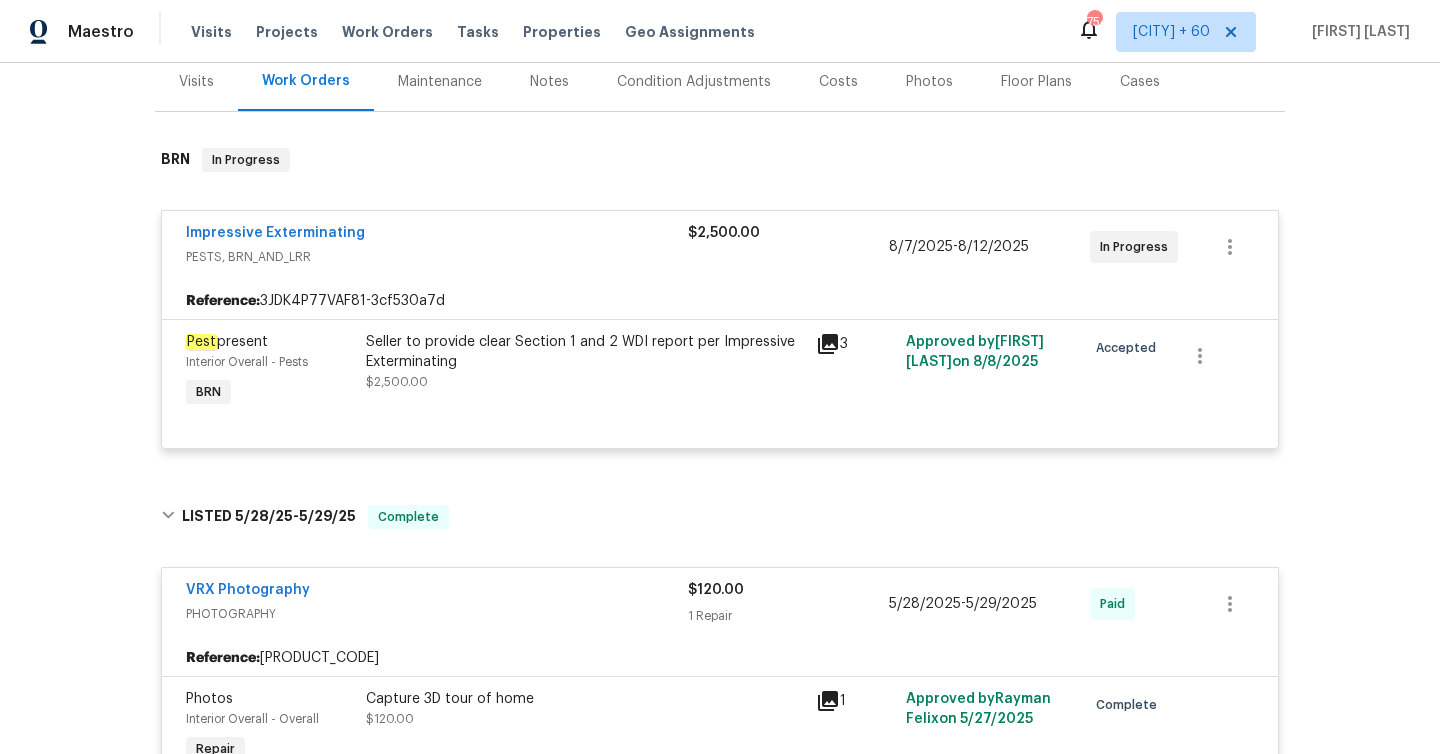 scroll, scrollTop: 0, scrollLeft: 0, axis: both 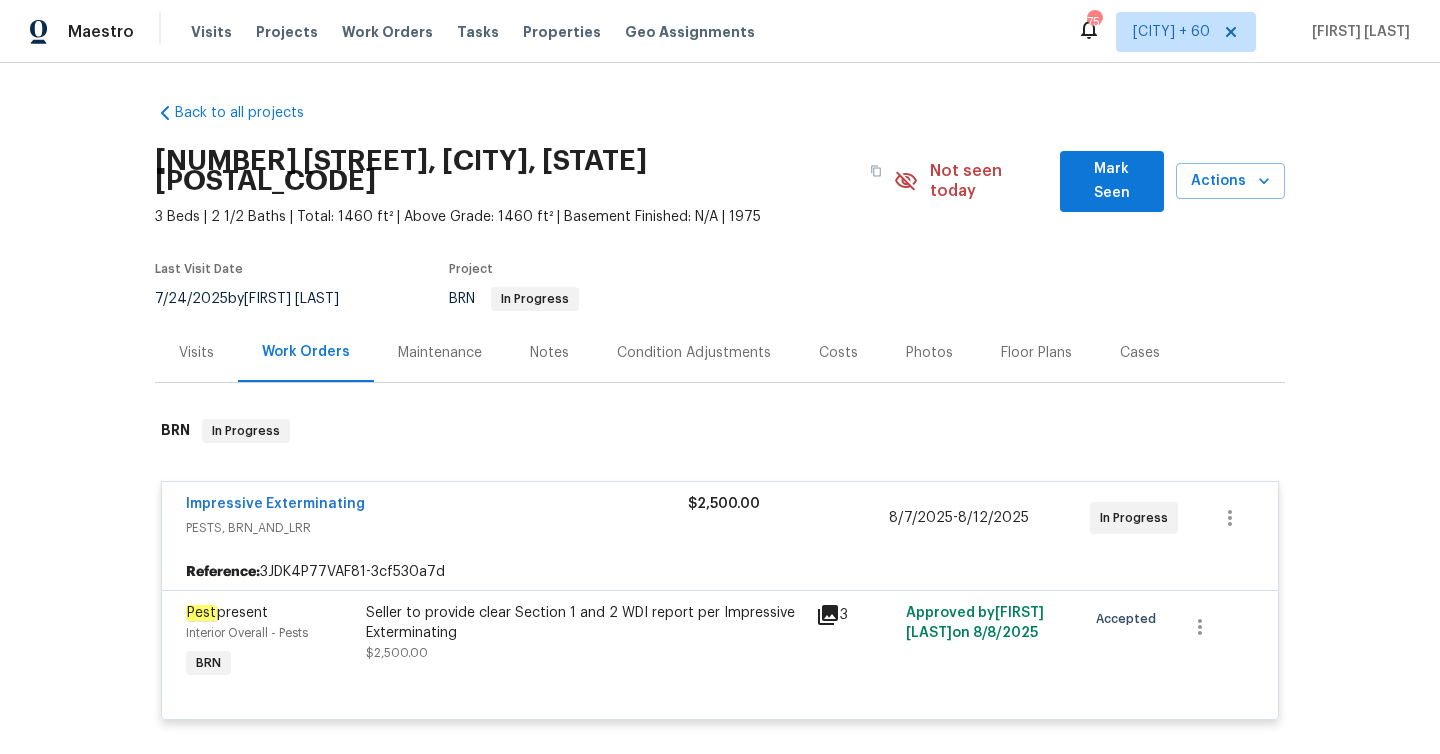click on "Visits" at bounding box center (196, 352) 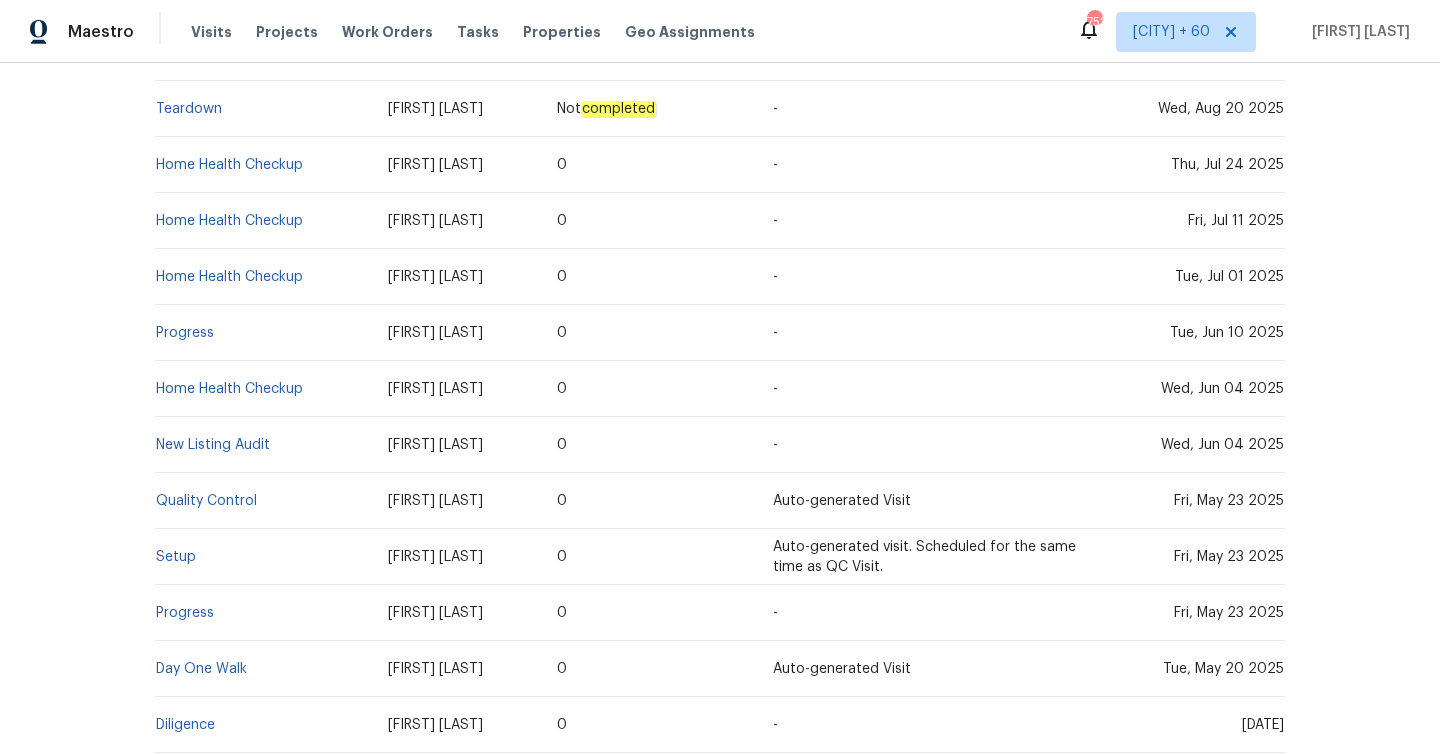 scroll, scrollTop: 0, scrollLeft: 0, axis: both 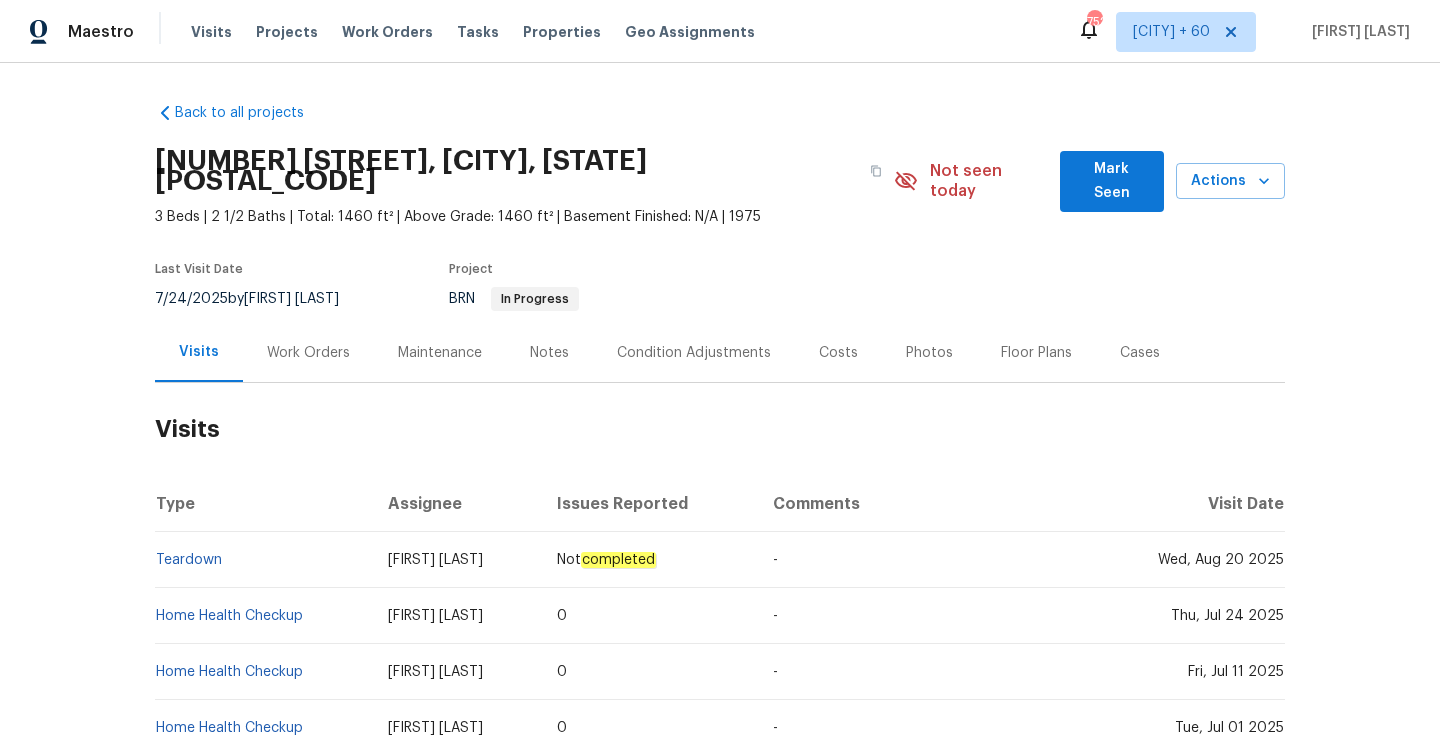 click on "Work Orders" at bounding box center [308, 353] 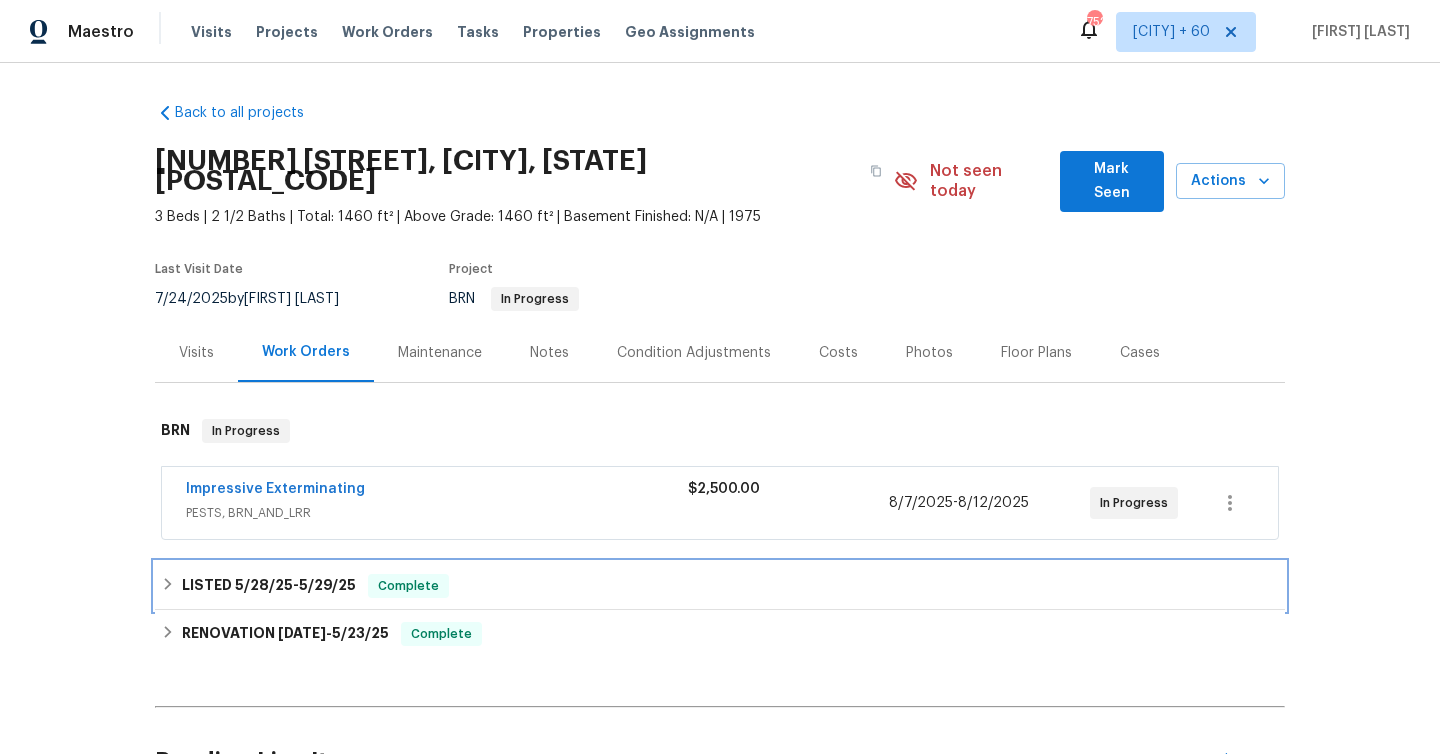 click on "5/29/25" at bounding box center [327, 585] 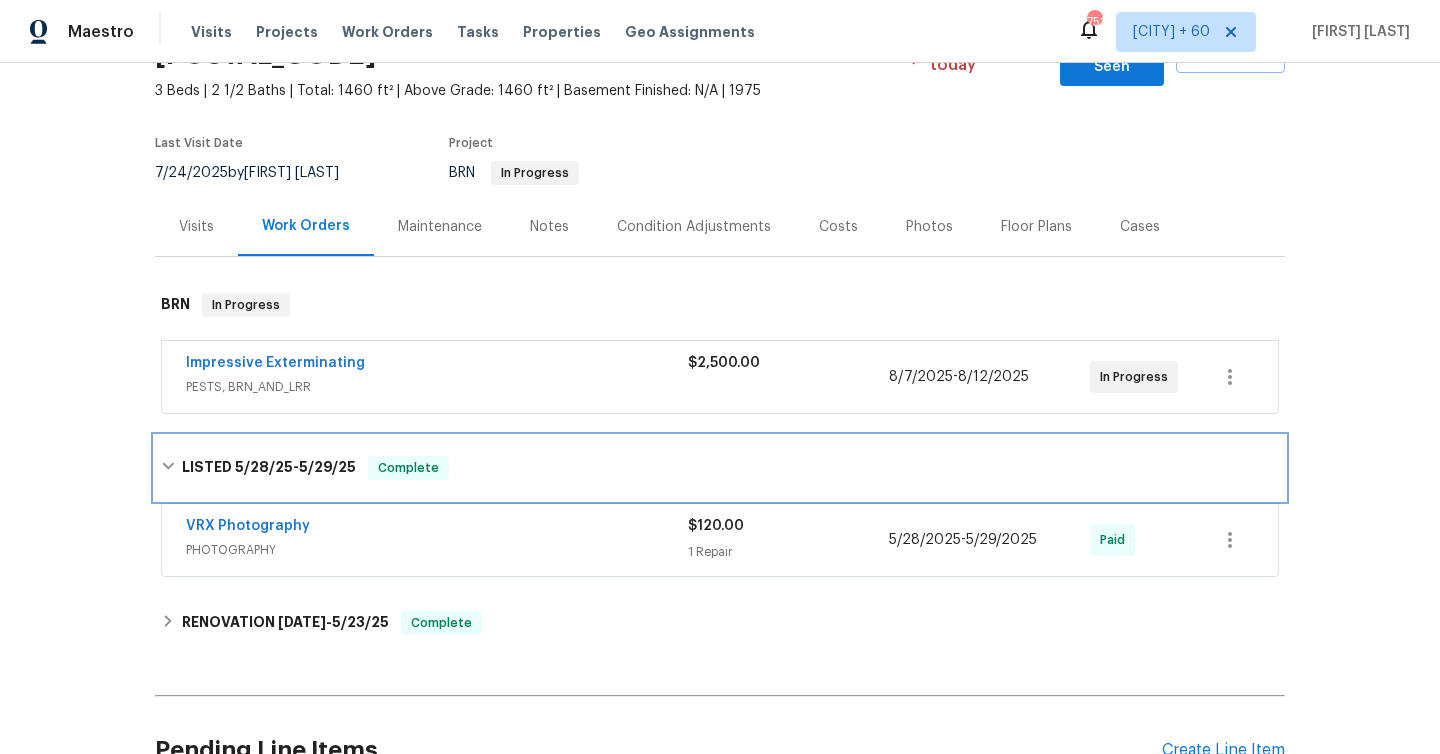 scroll, scrollTop: 210, scrollLeft: 0, axis: vertical 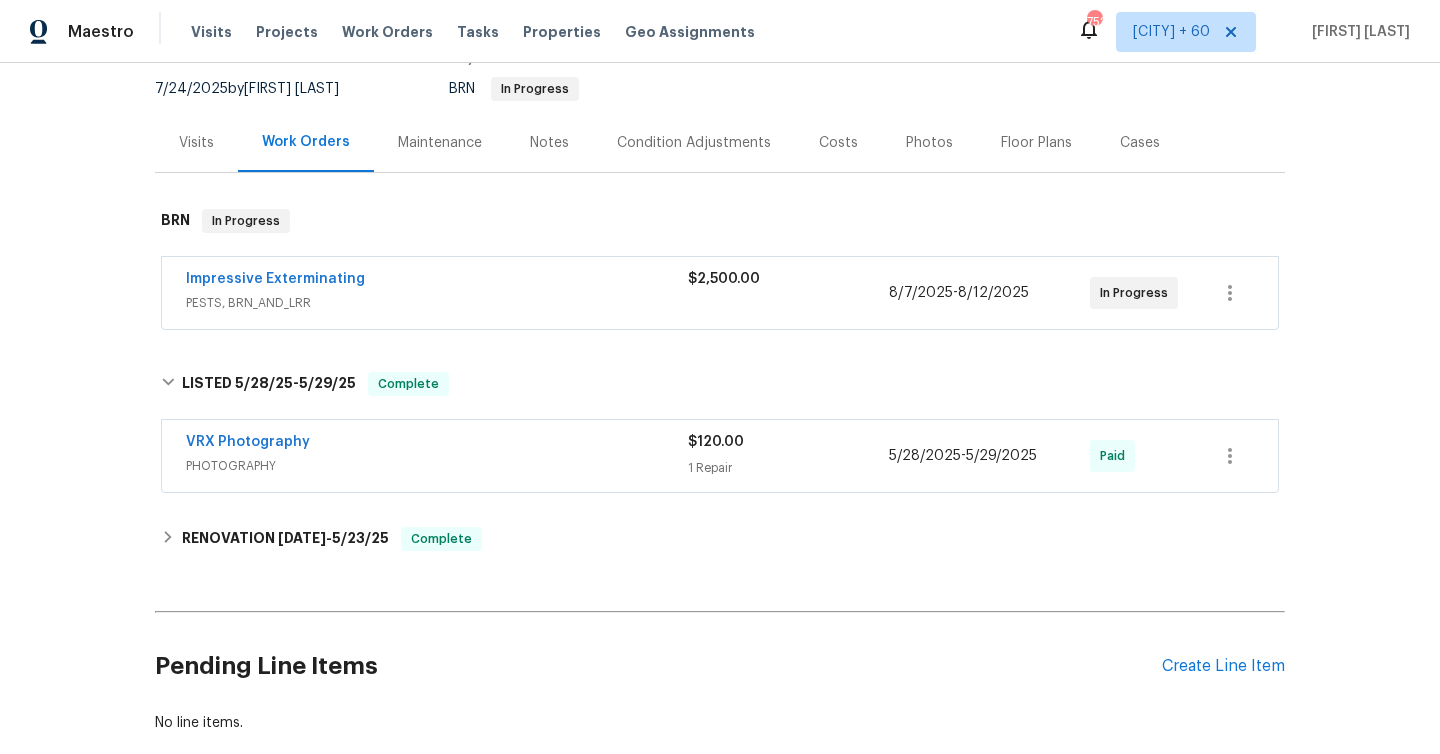 click on "1 Repair" at bounding box center (788, 468) 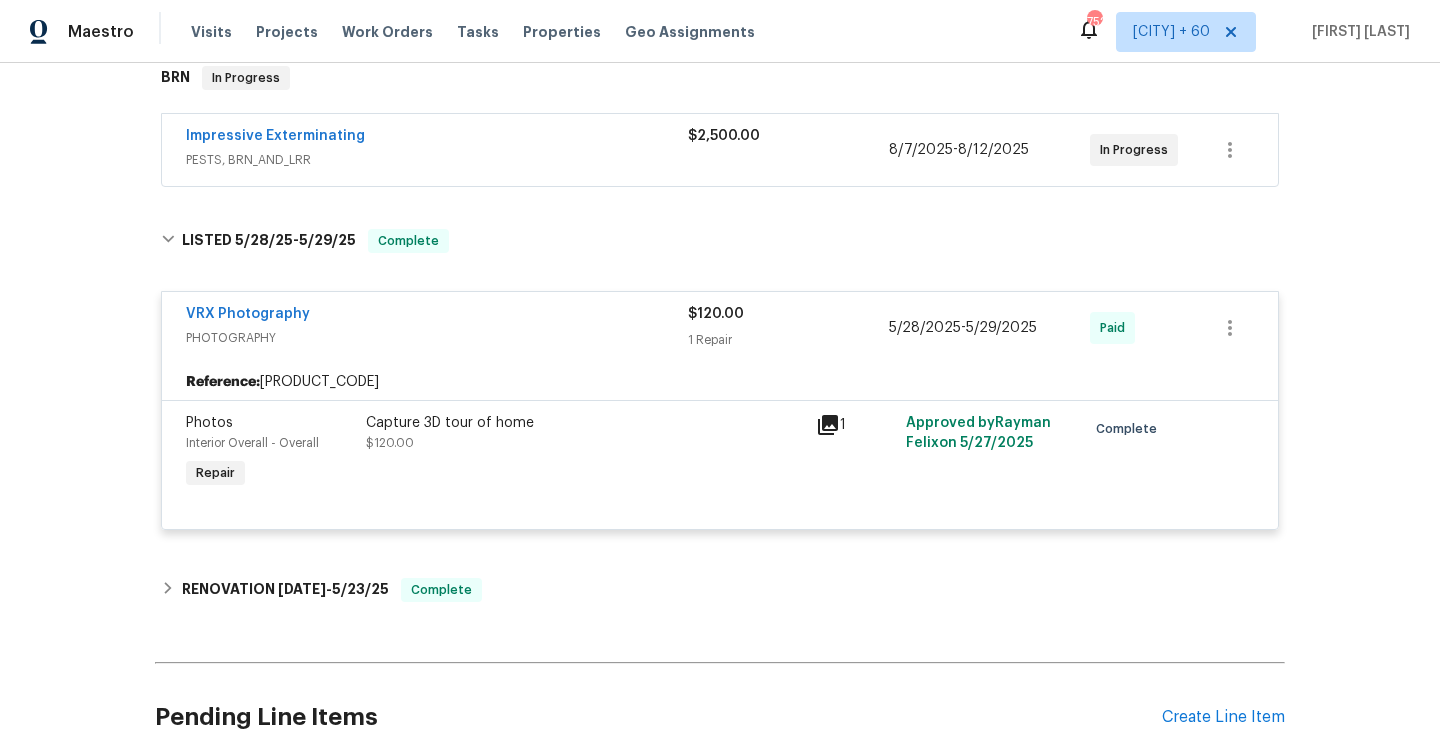 scroll, scrollTop: 499, scrollLeft: 0, axis: vertical 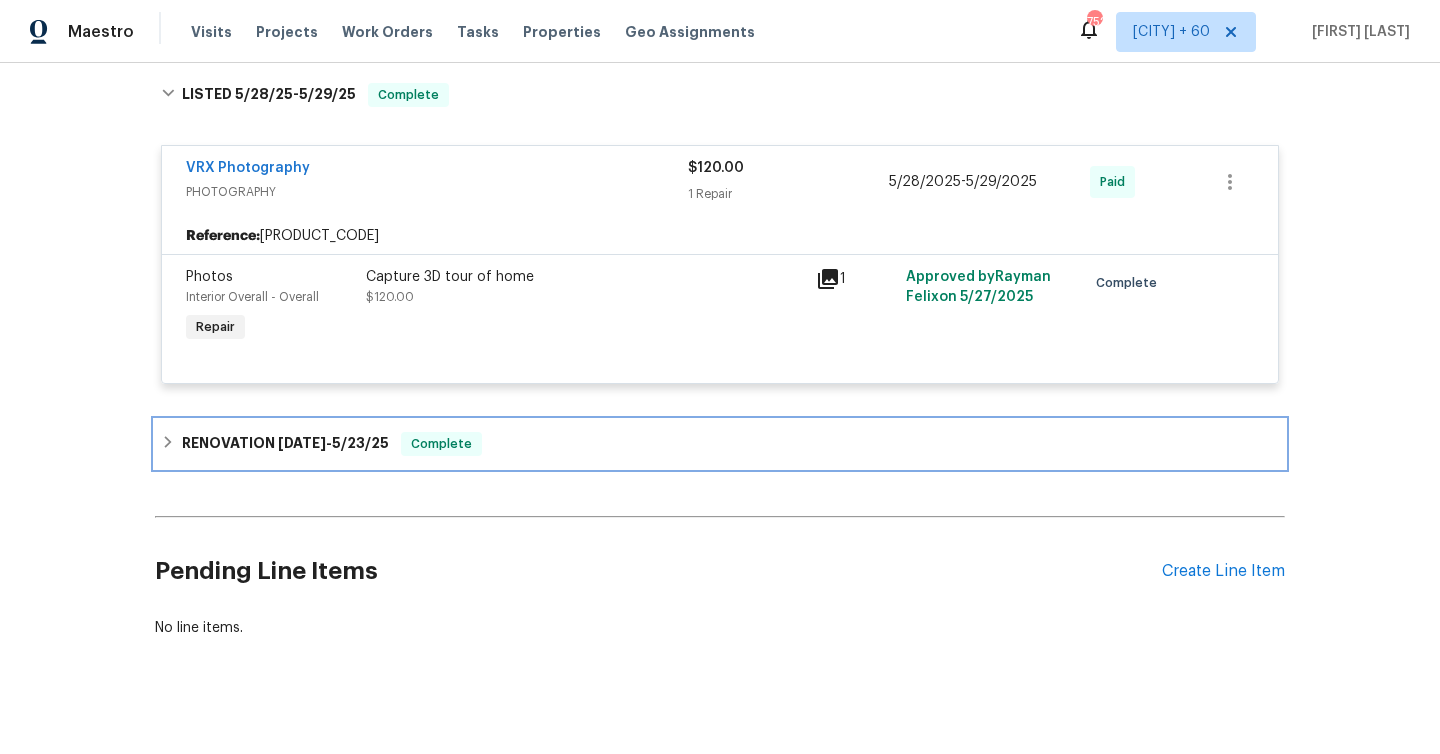 click on "RENOVATION   [DATE]  -  [DATE] Complete" at bounding box center (720, 444) 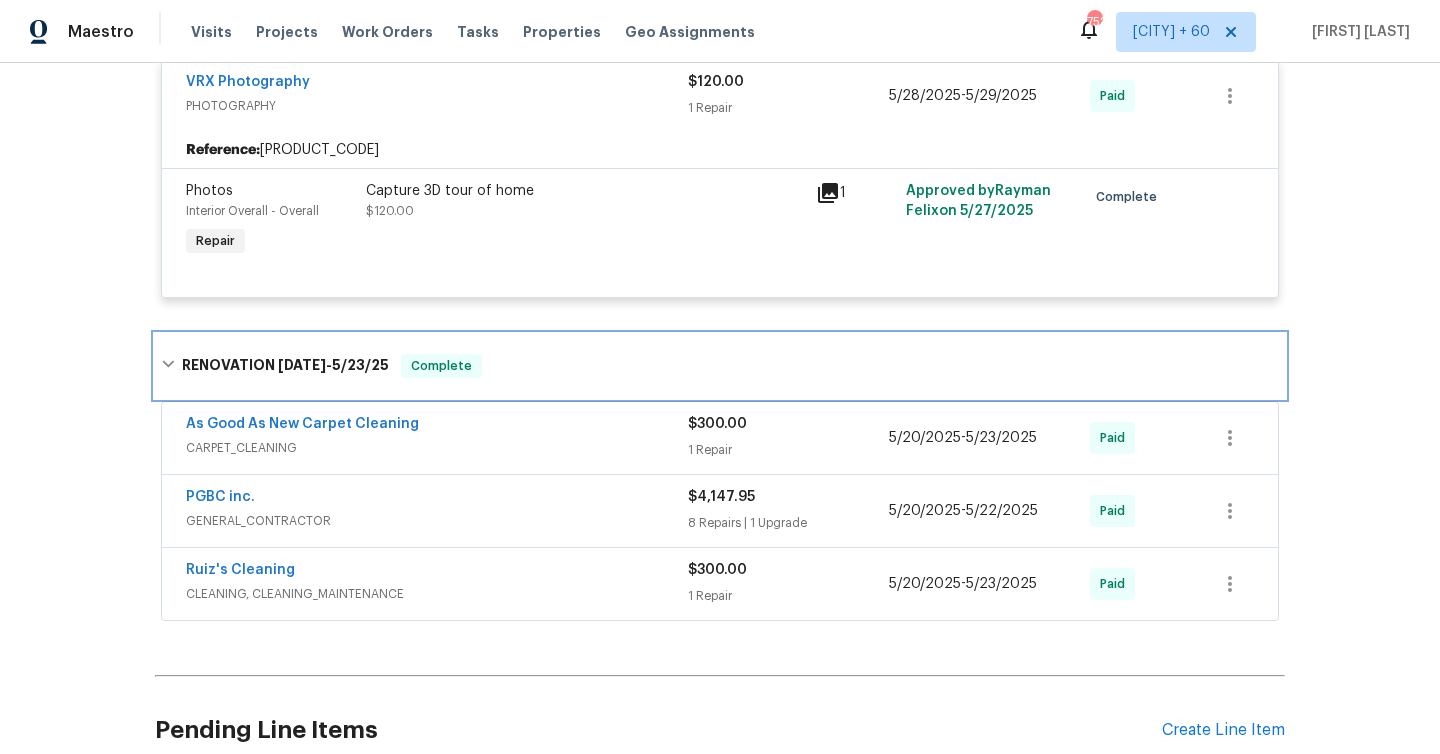 scroll, scrollTop: 602, scrollLeft: 0, axis: vertical 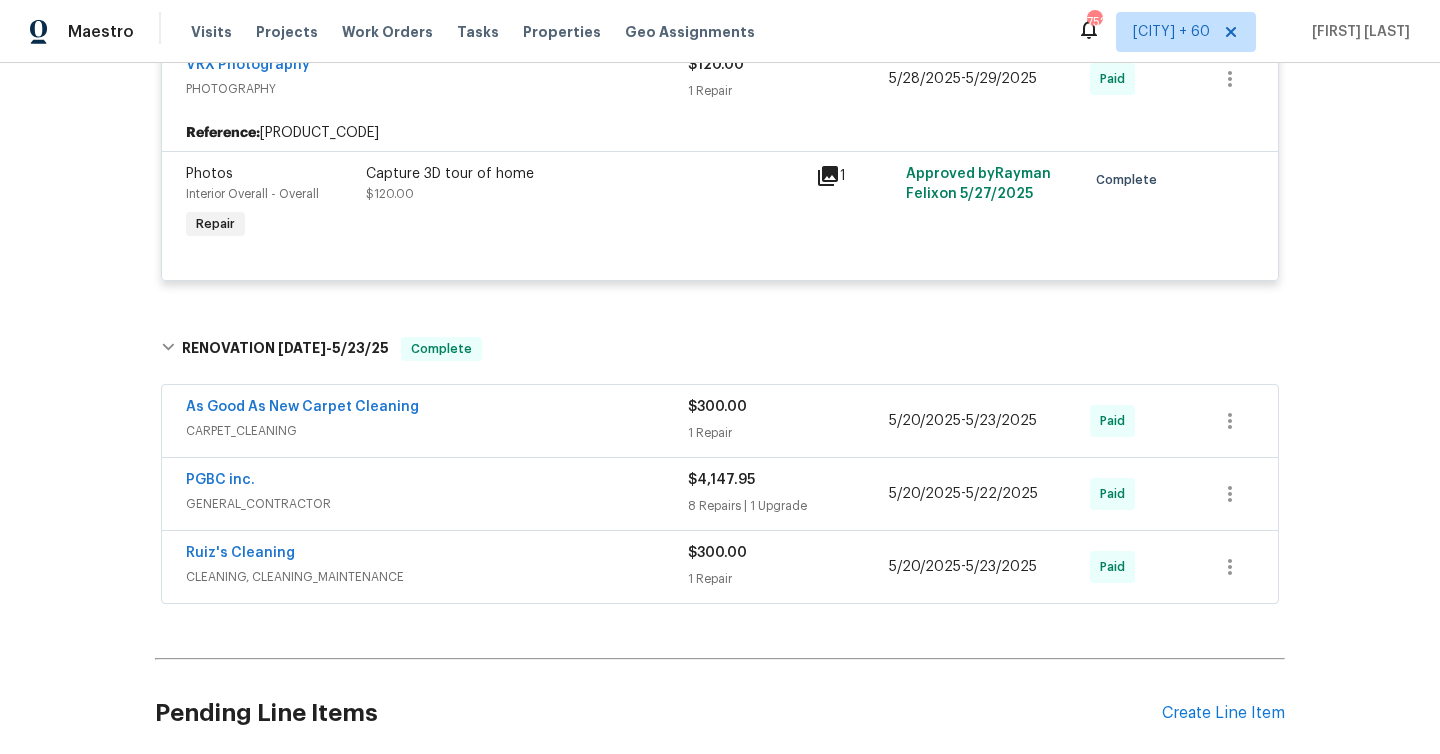 click on "1 Repair" at bounding box center (788, 433) 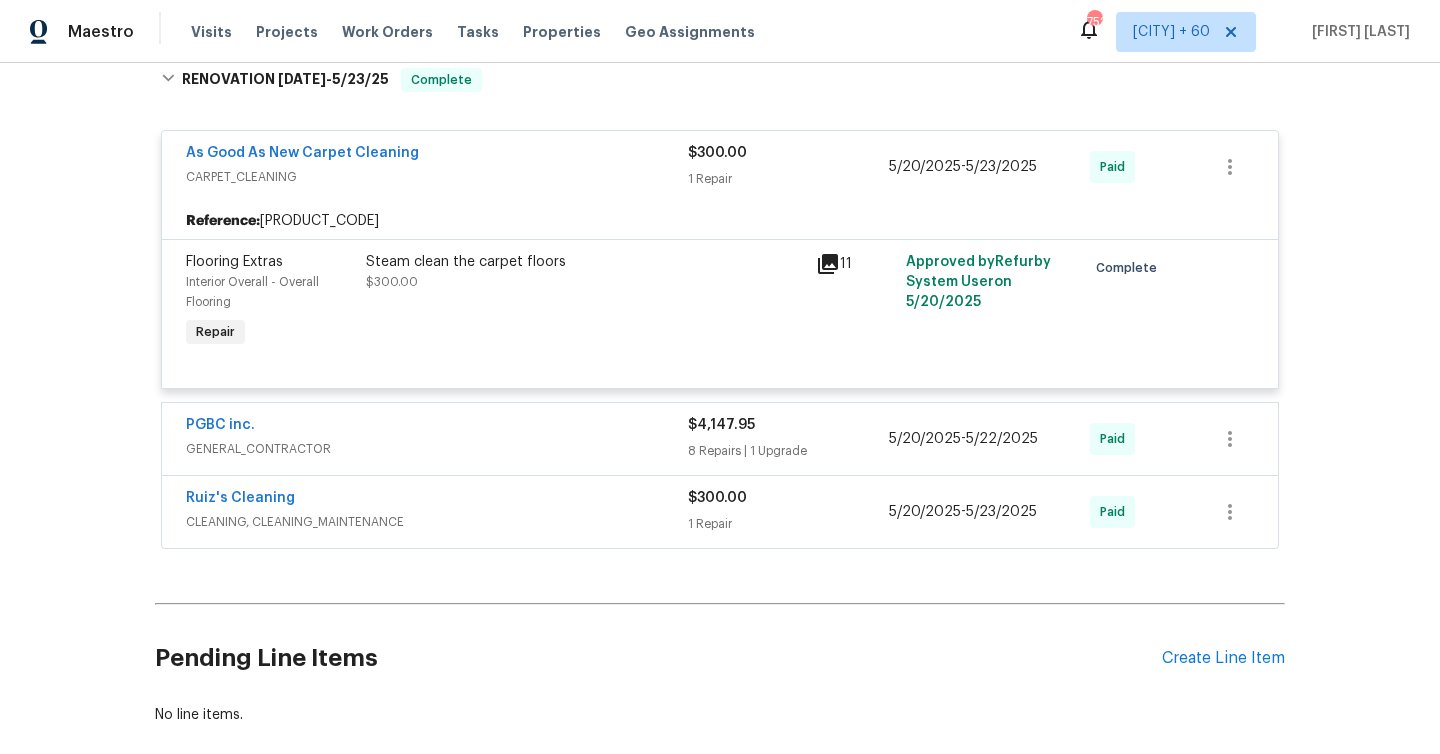 scroll, scrollTop: 959, scrollLeft: 0, axis: vertical 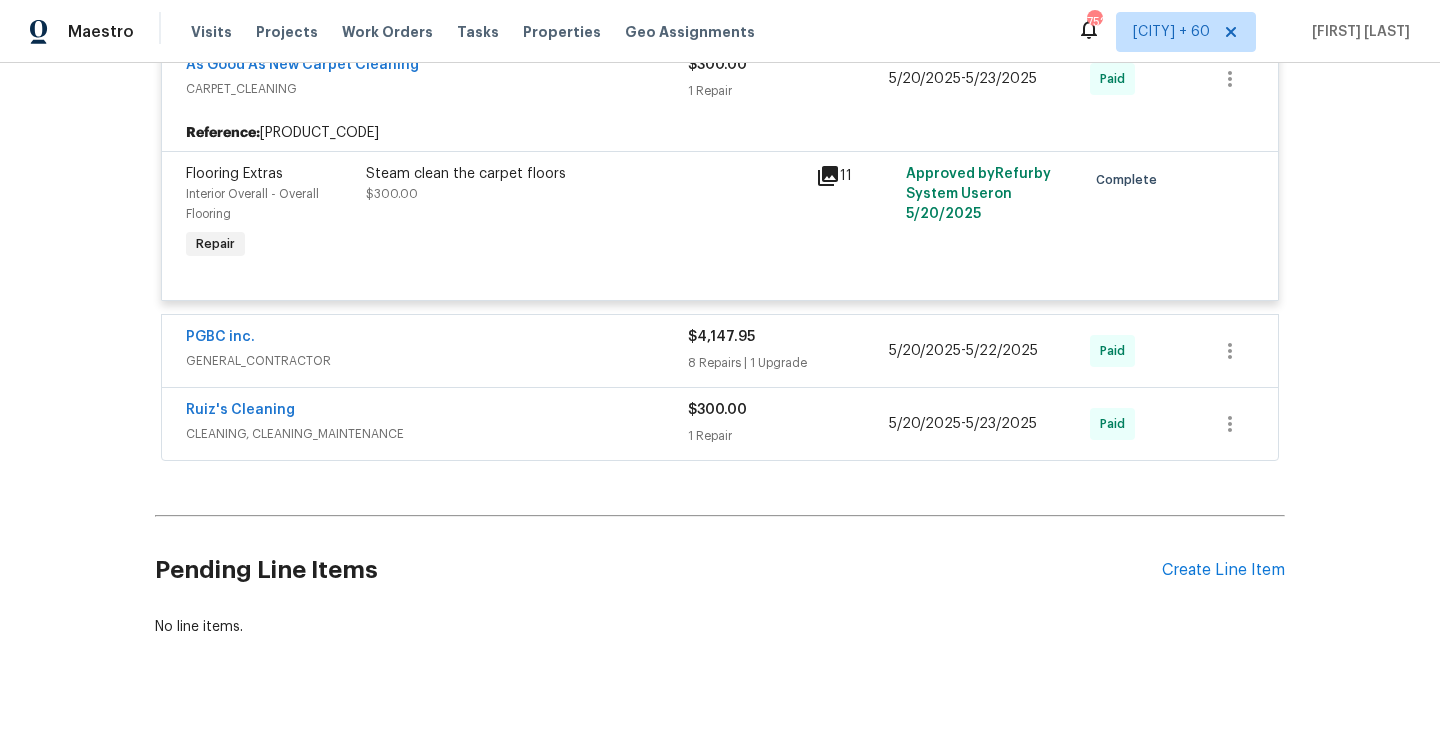 click on "8 Repairs | 1 Upgrade" at bounding box center [788, 363] 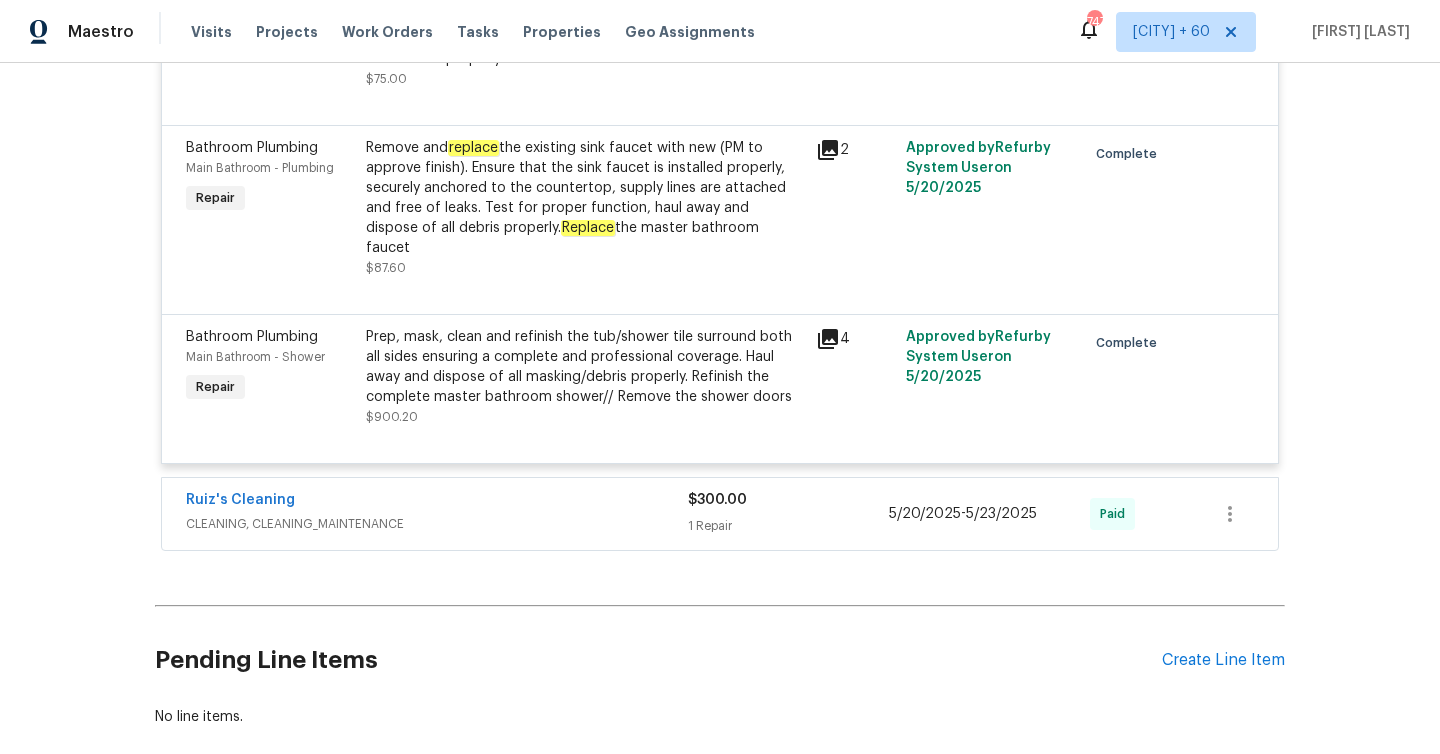 scroll, scrollTop: 2808, scrollLeft: 0, axis: vertical 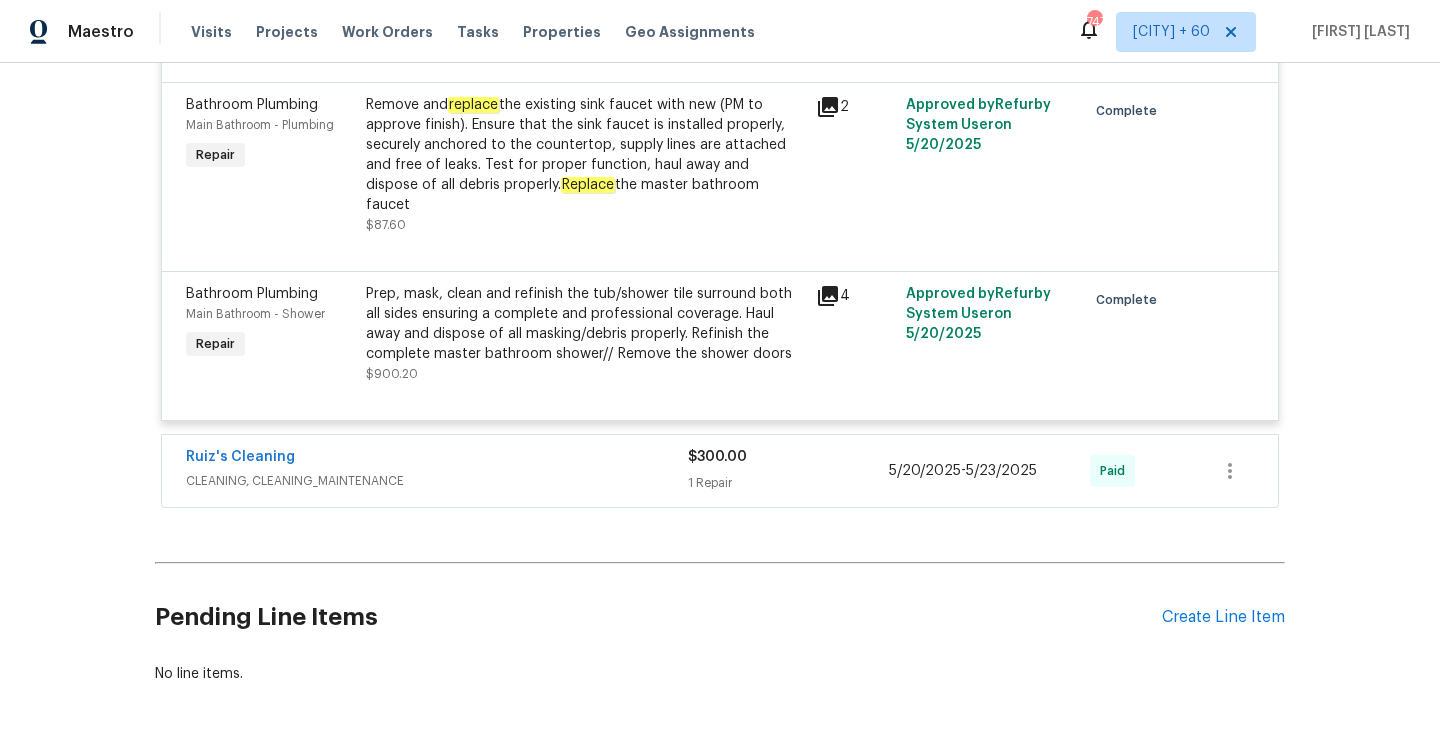 click on "1 Repair" at bounding box center (788, 483) 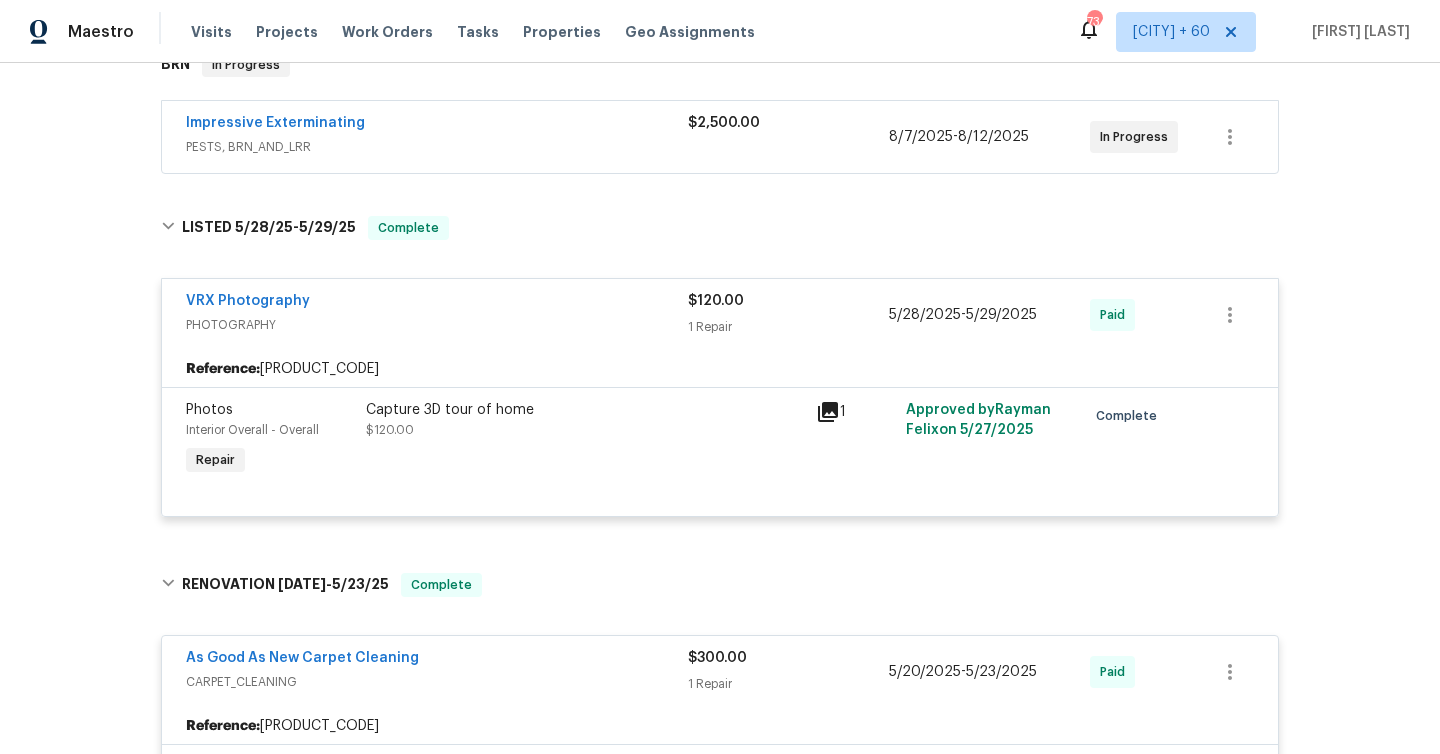 scroll, scrollTop: 0, scrollLeft: 0, axis: both 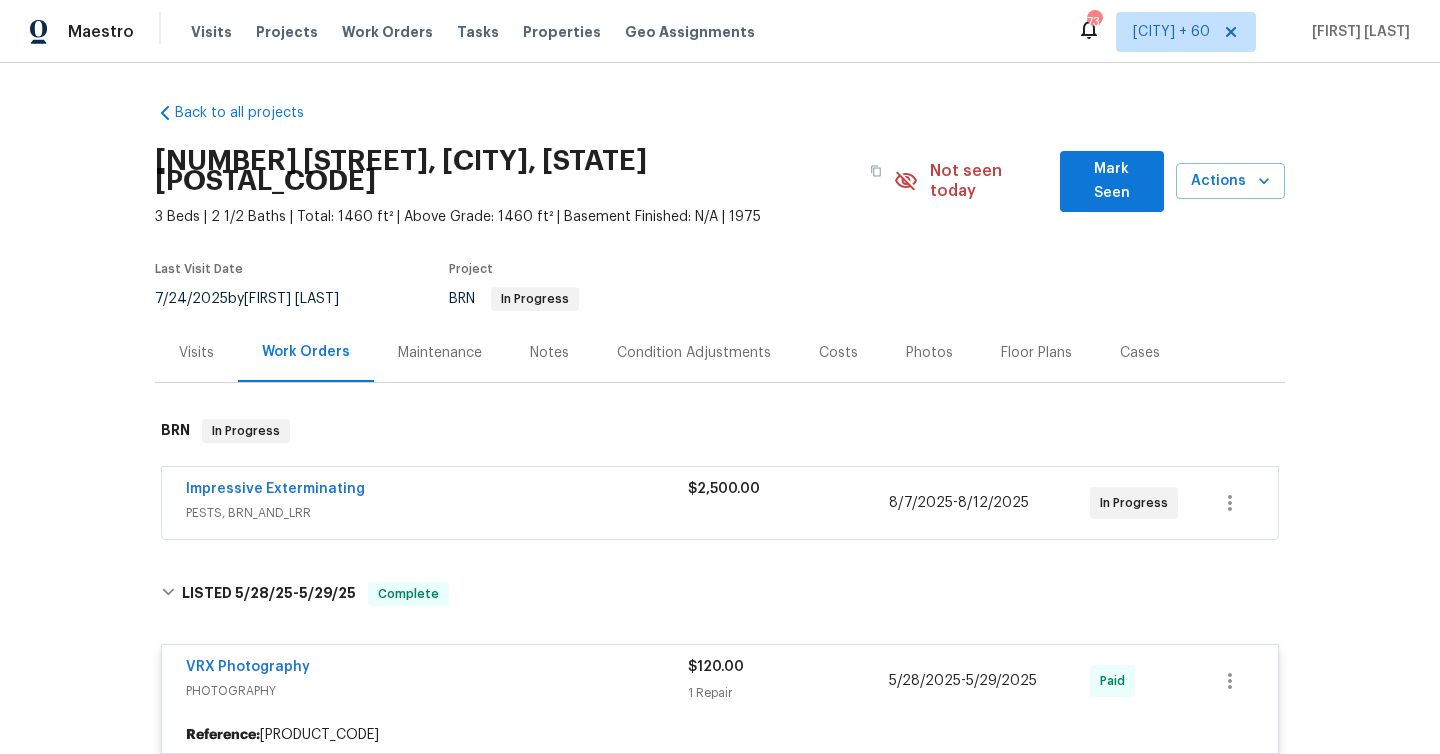 click on "Visits" at bounding box center [196, 353] 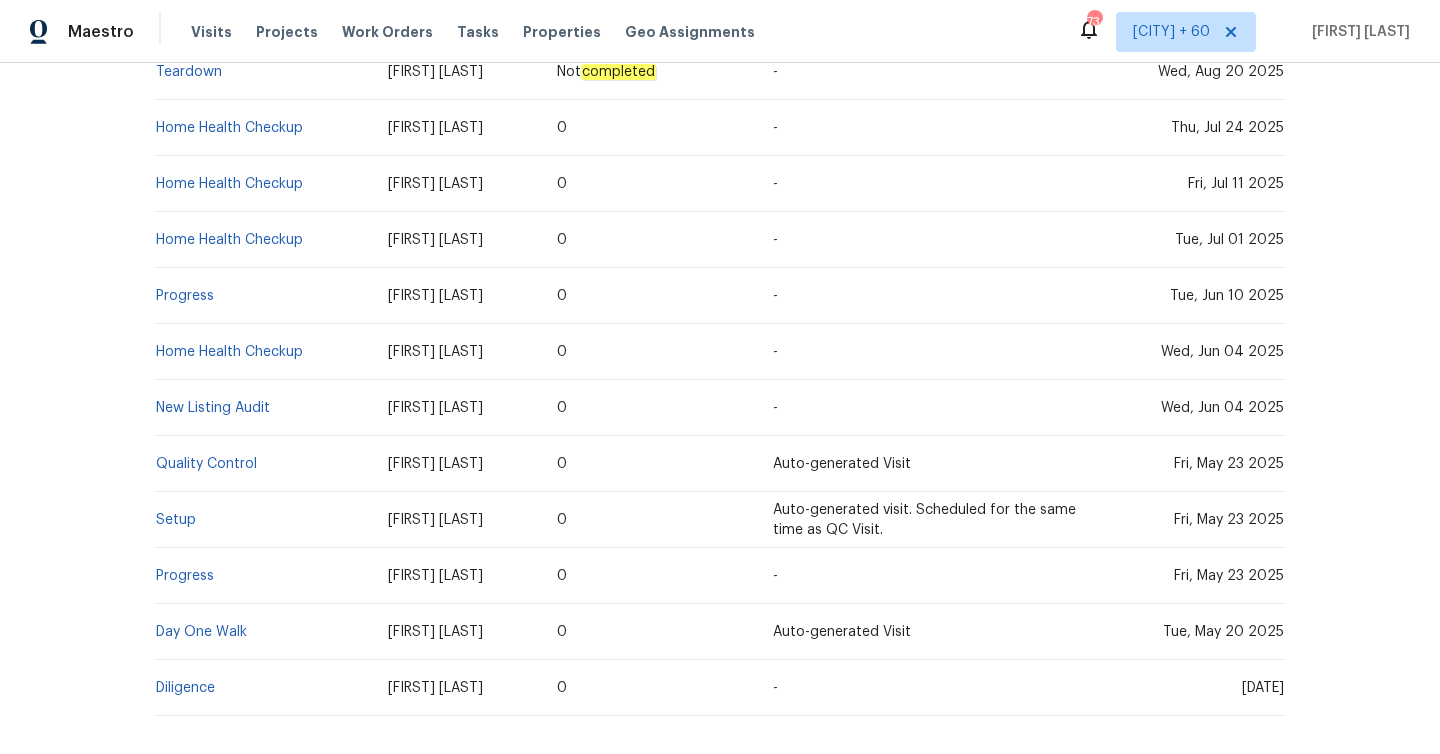 click on "Back to all projects [NUMBER] [STREET], [CITY], [STATE] [POSTAL_CODE] [BEDS] | [BATHS] | Total: [AREA] ft² | Above Grade: [AREA] ft² | Basement Finished: N/A | [YEAR] Not seen today Mark Seen Actions Last Visit Date [DATE]  by  [FIRST] [LAST]   Project BRN   In Progress Visits Work Orders Maintenance Notes Condition Adjustments Costs Photos Floor Plans Cases Visits Type Assignee Issues Reported Comments Visit Date Teardown [FIRST] [LAST] Not  completed - [DATE] Home Health Checkup [FIRST] [LAST] 0 - [DATE] Home Health Checkup [FIRST] [LAST] 0 - [DATE] Home Health Checkup [FIRST] [LAST] 0 - [DATE] Progress [FIRST] [LAST] 0 - [DATE] Home Health Checkup [FIRST] [LAST] 0 - [DATE] New Listing Audit [FIRST] [LAST] 0 - [DATE] Quality Control [FIRST] [LAST] 0 Auto-generated Visit [DATE] Setup [FIRST] [LAST] 0 Auto-generated visit. Scheduled for the same time as QC Visit. [DATE] Progress [FIRST] [LAST] 0 - [DATE] Day One Walk [FIRST] [LAST] 0 0 -" at bounding box center [720, 408] 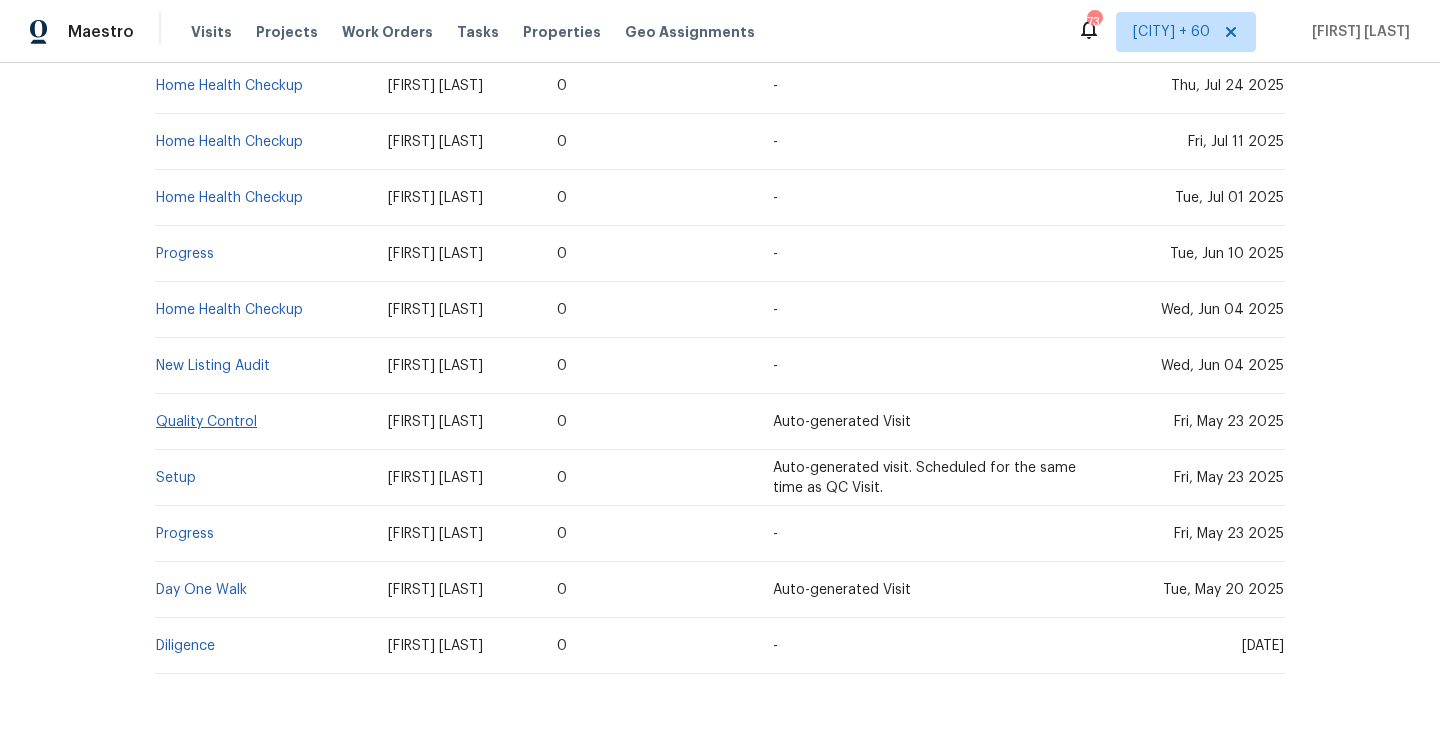 scroll, scrollTop: 566, scrollLeft: 0, axis: vertical 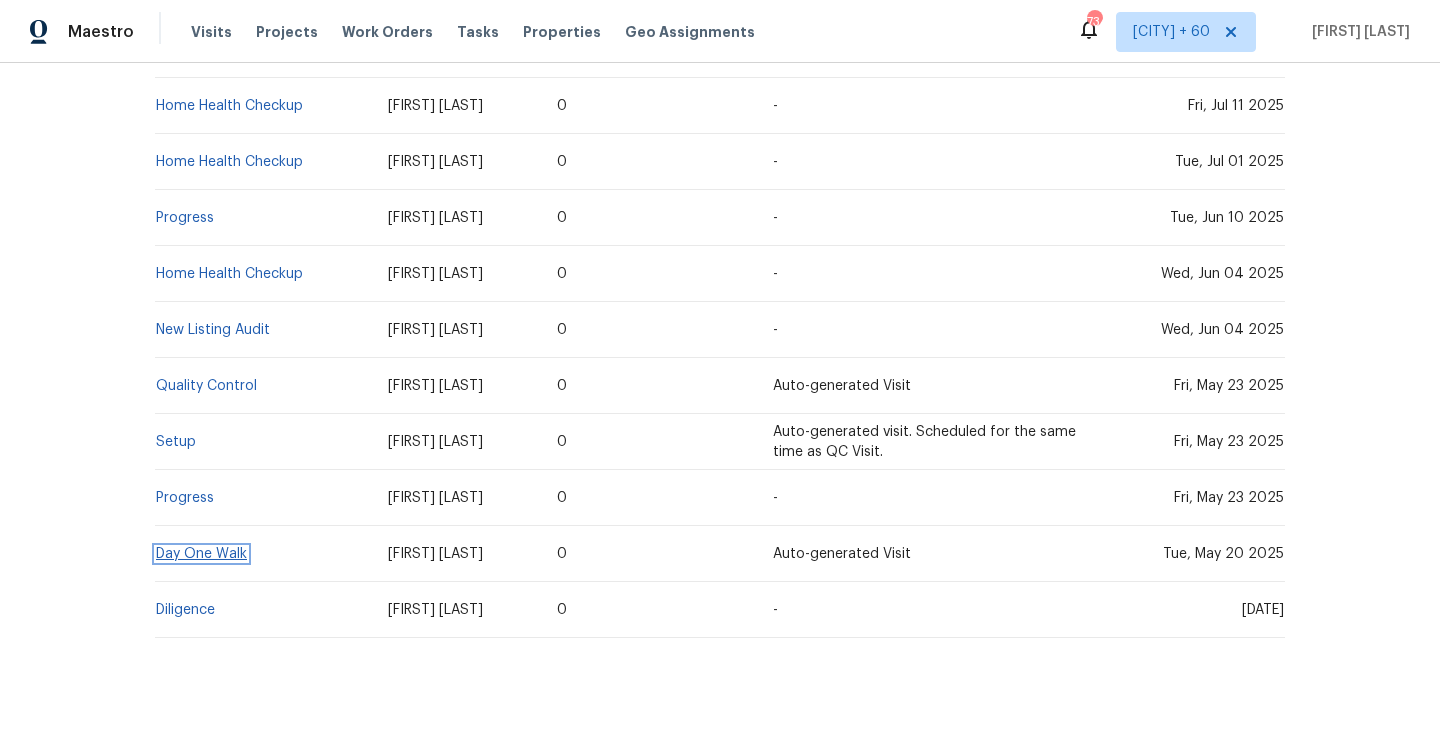 click on "Day One Walk" at bounding box center [201, 554] 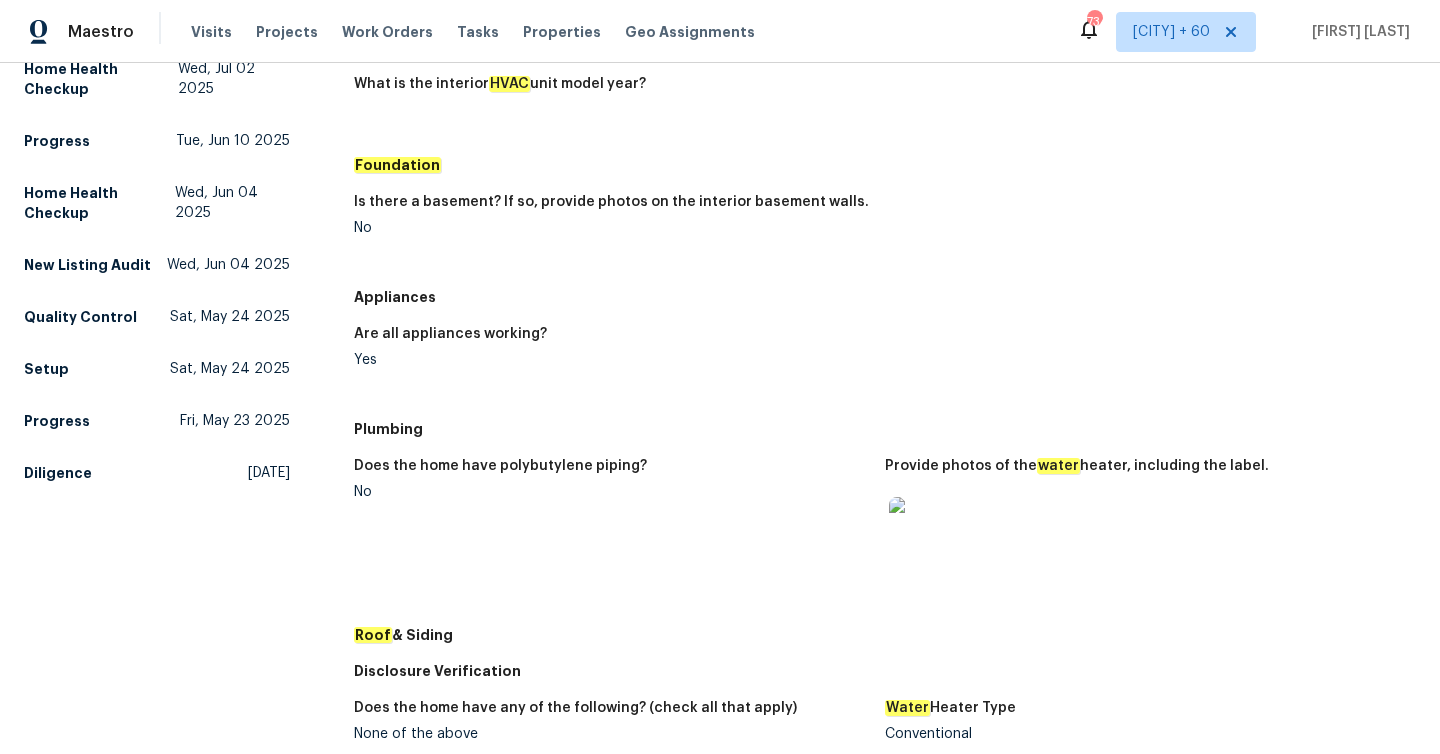 scroll, scrollTop: 319, scrollLeft: 0, axis: vertical 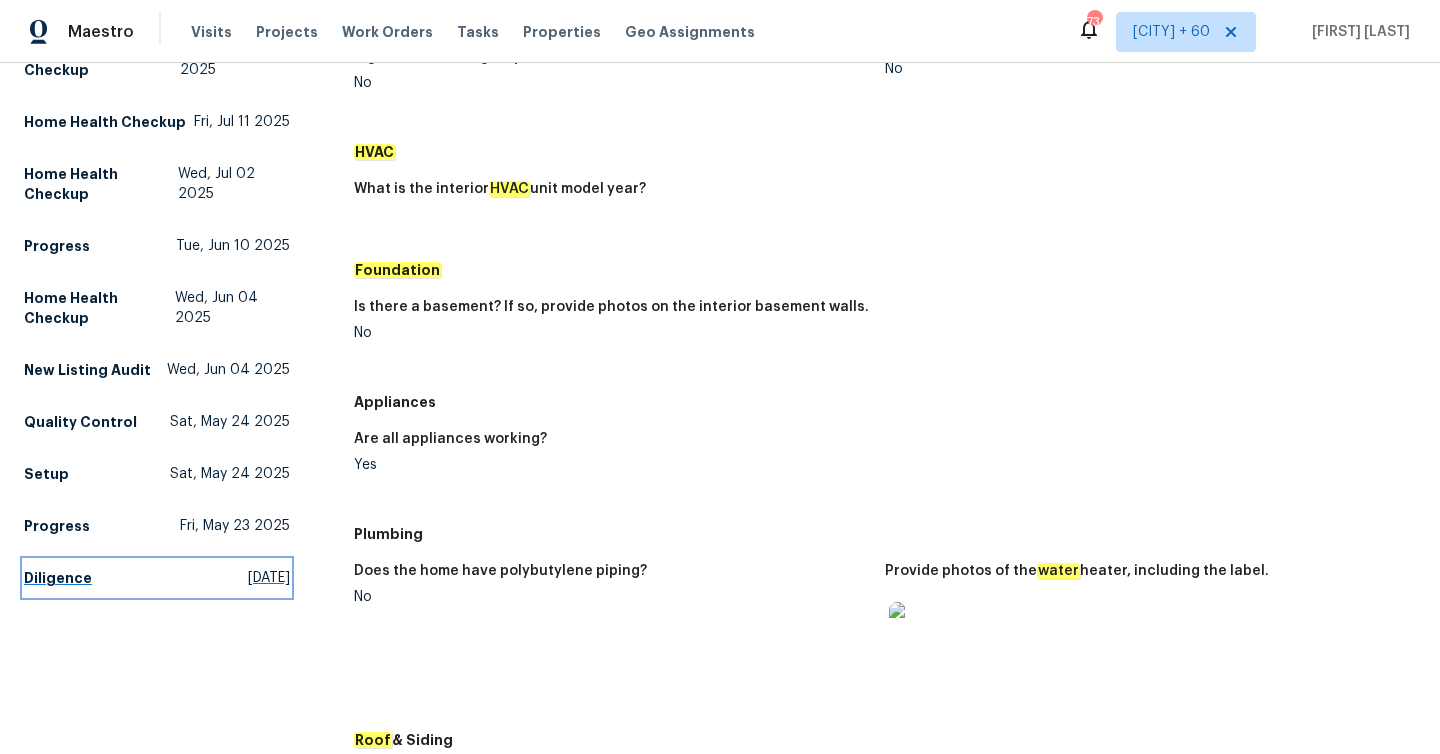 click on "[DATE]" at bounding box center (269, 578) 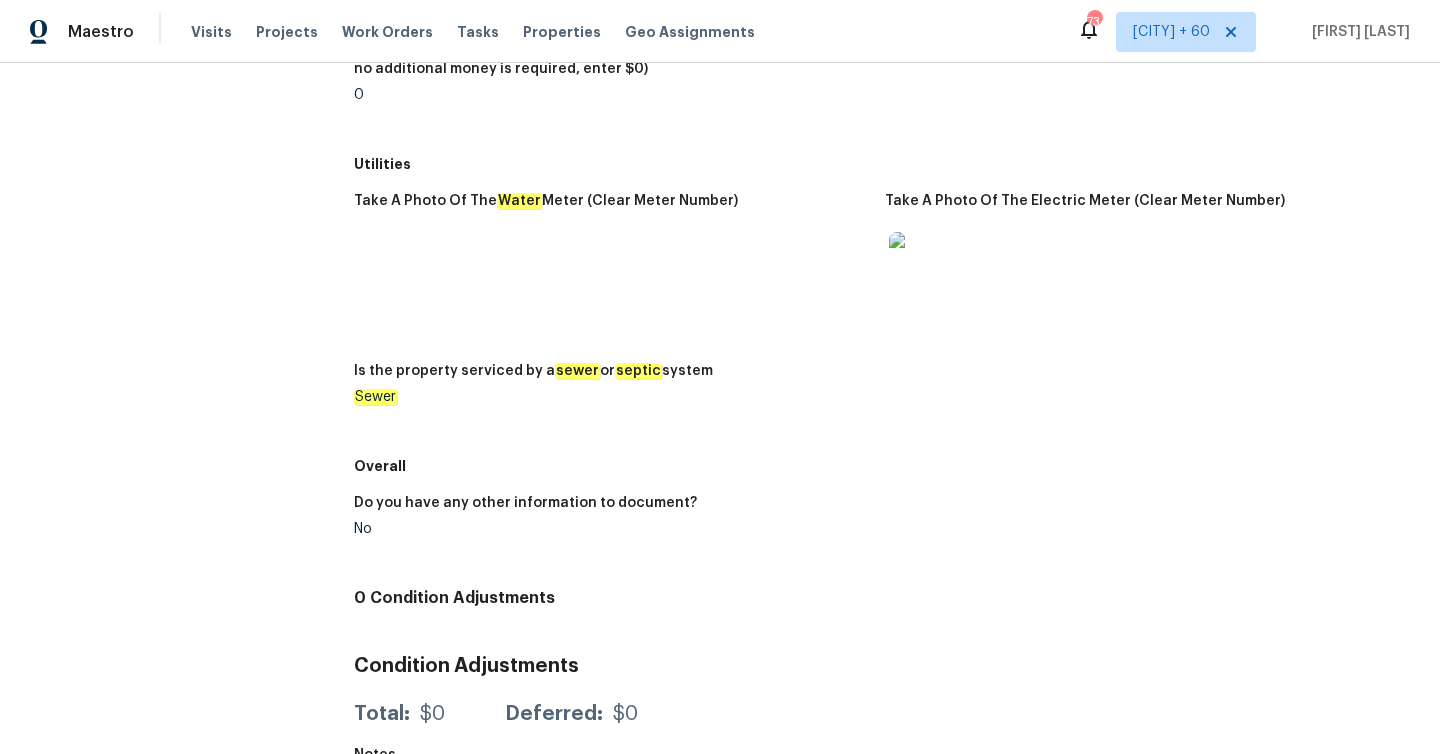 scroll, scrollTop: 2822, scrollLeft: 0, axis: vertical 